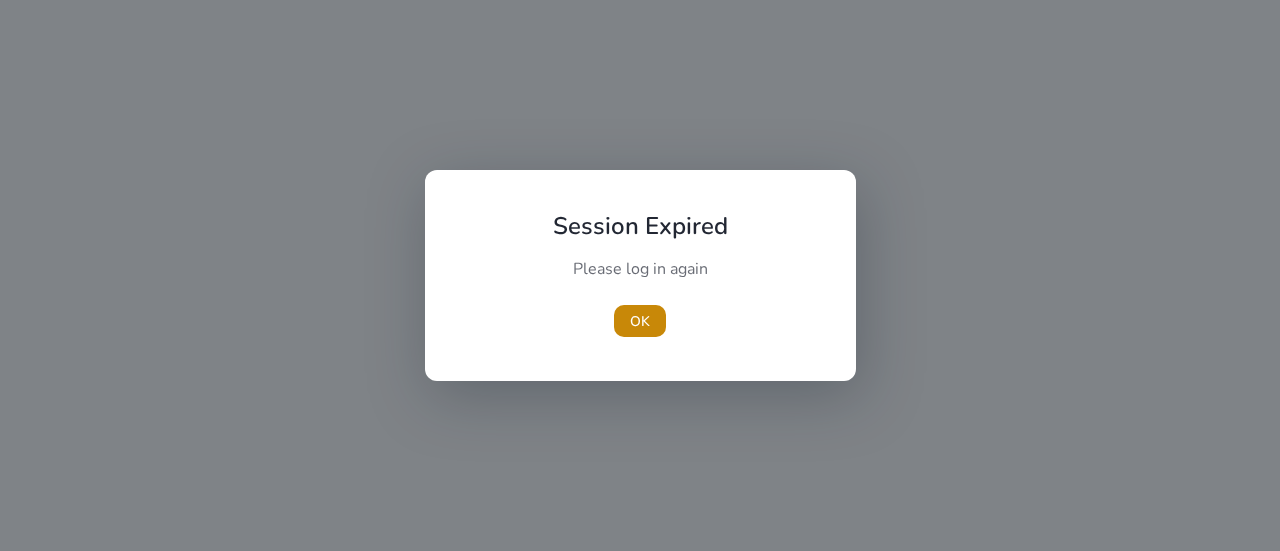 scroll, scrollTop: 0, scrollLeft: 0, axis: both 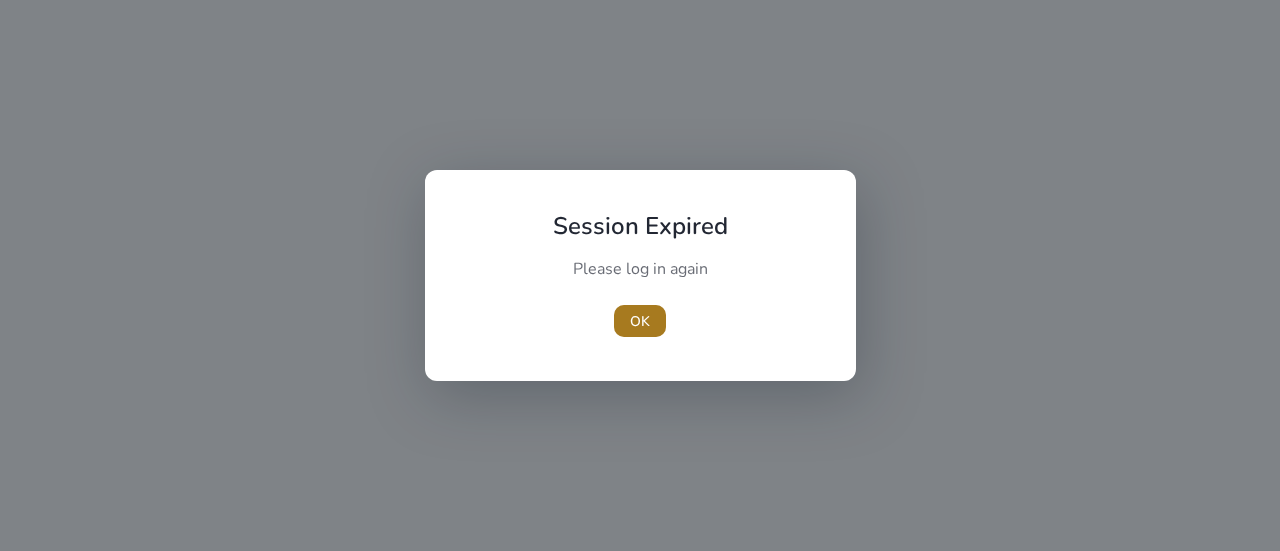 click at bounding box center (640, 321) 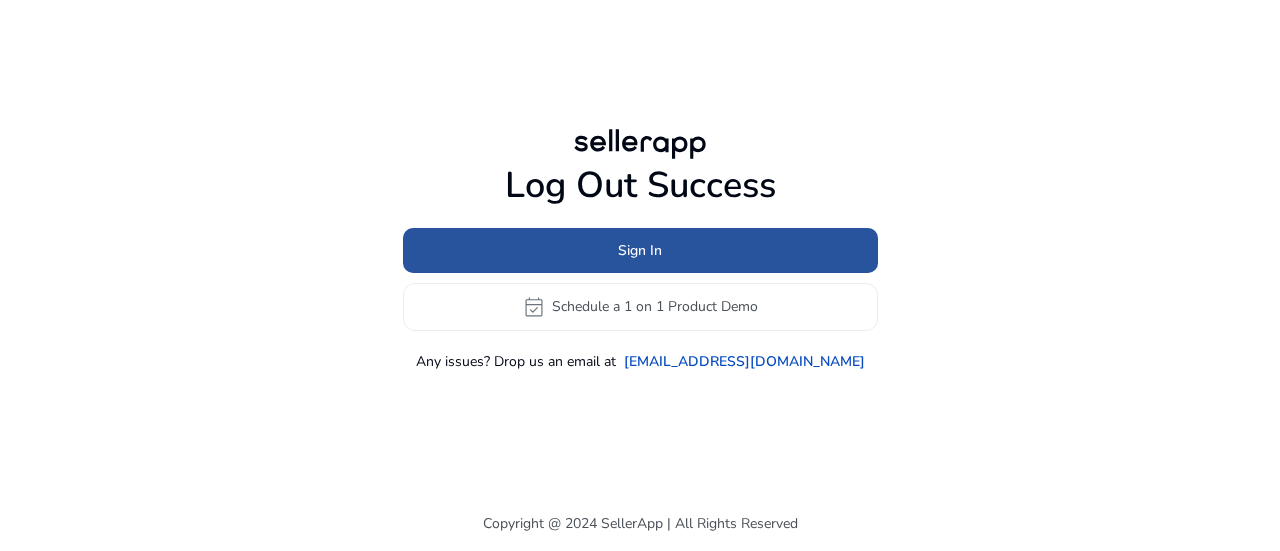 click 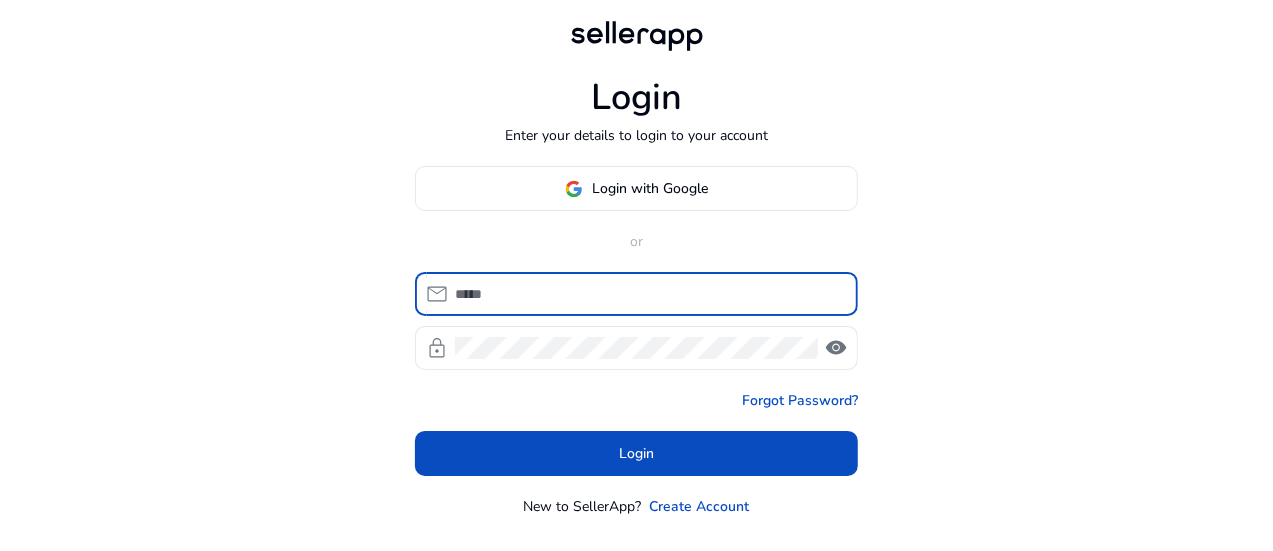 type on "**********" 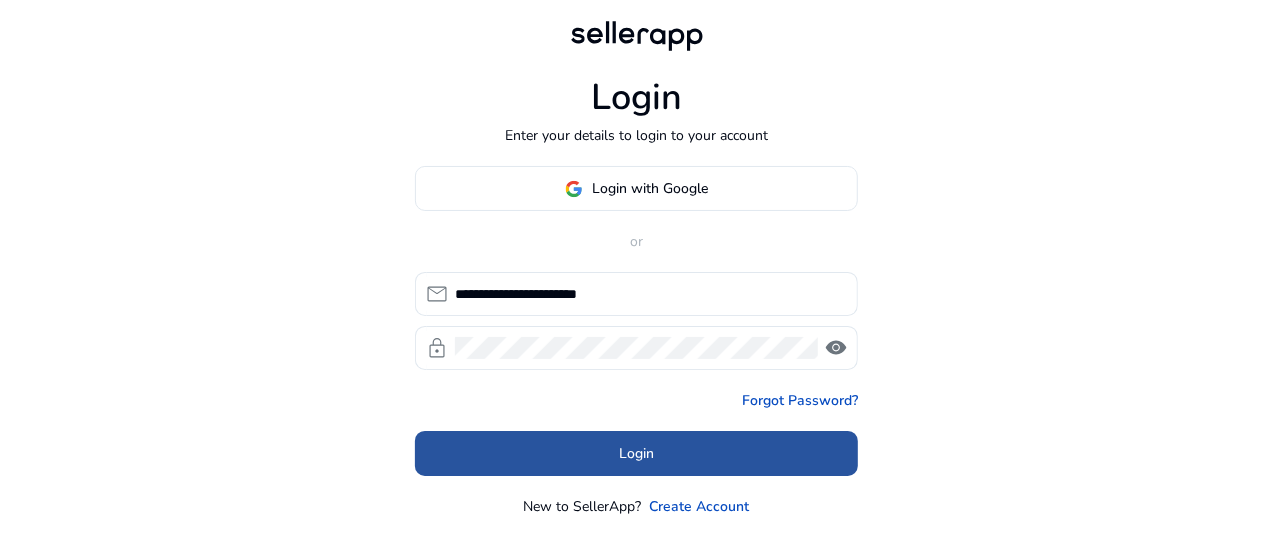 click at bounding box center (636, 454) 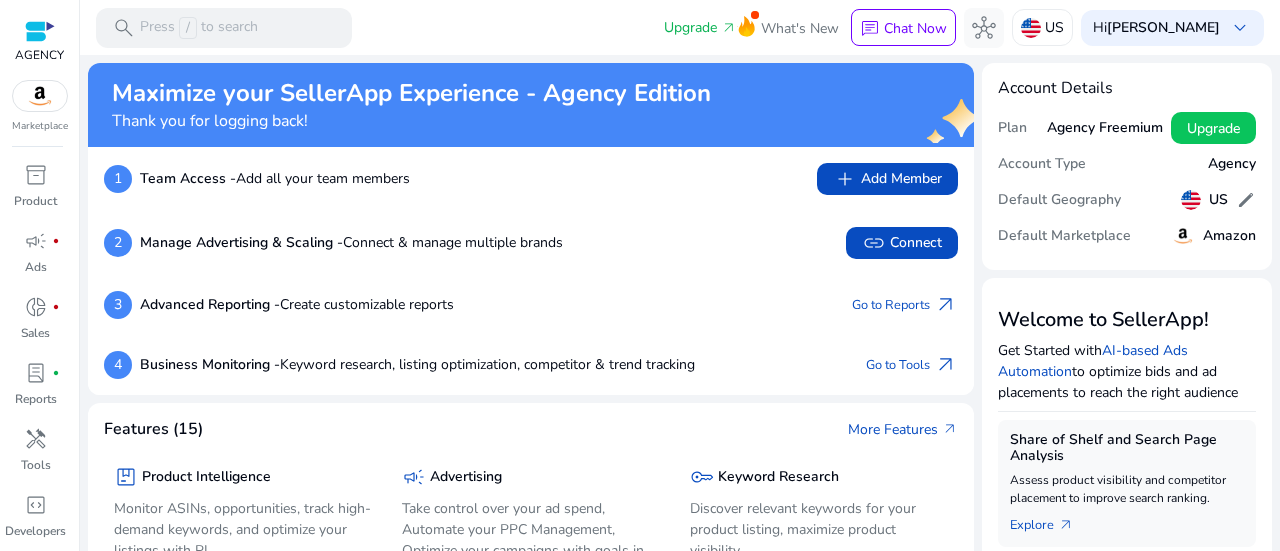 scroll, scrollTop: 0, scrollLeft: 0, axis: both 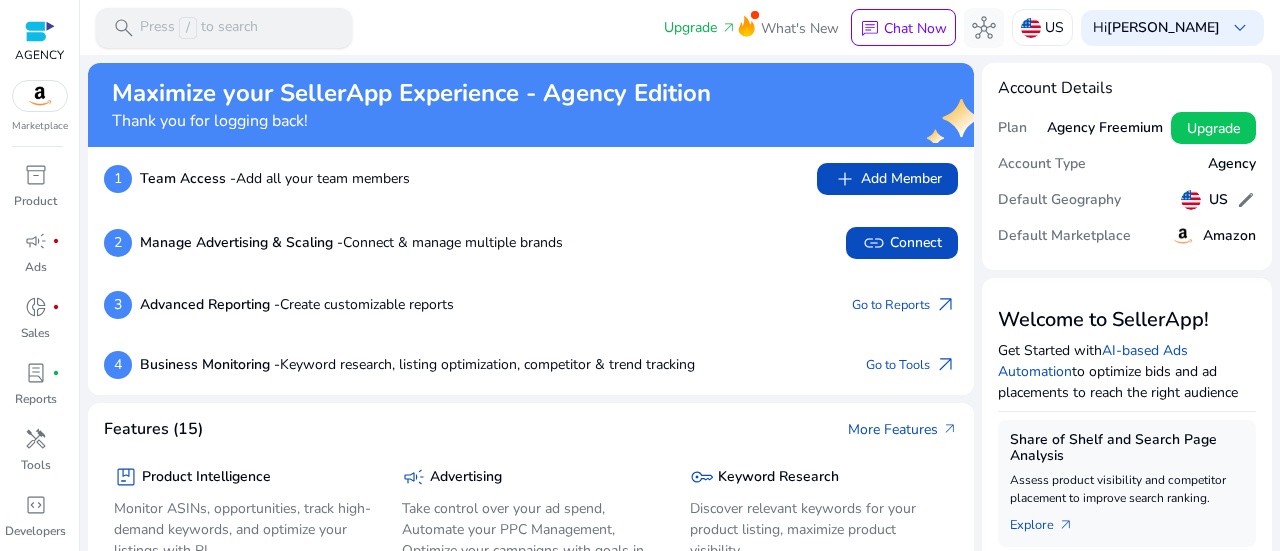 click on "search   Press  /  to search" at bounding box center (224, 28) 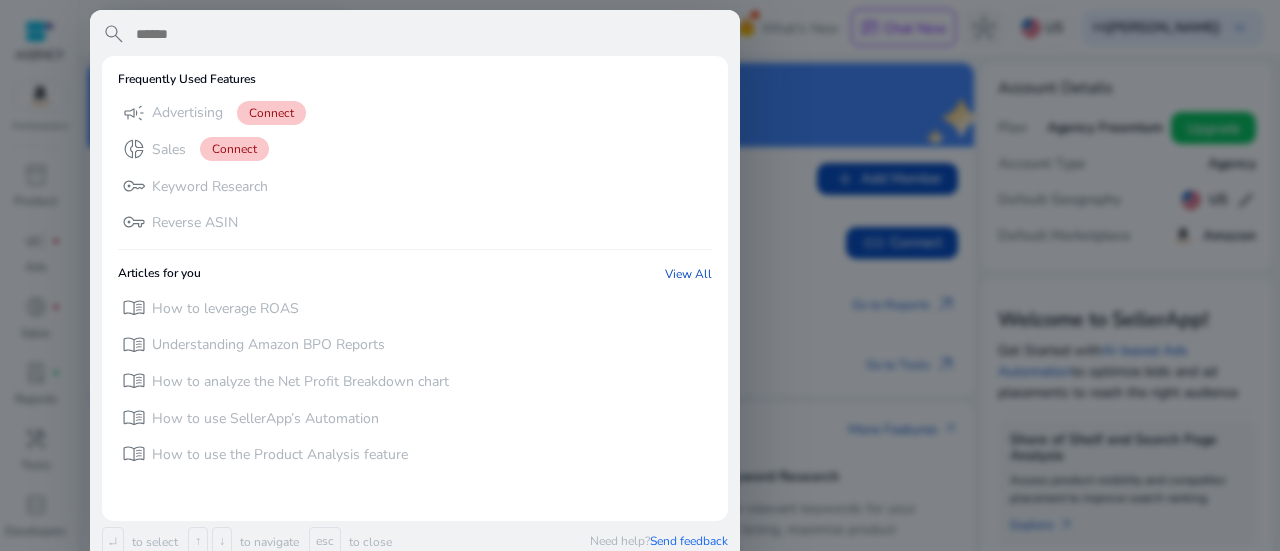 paste on "**********" 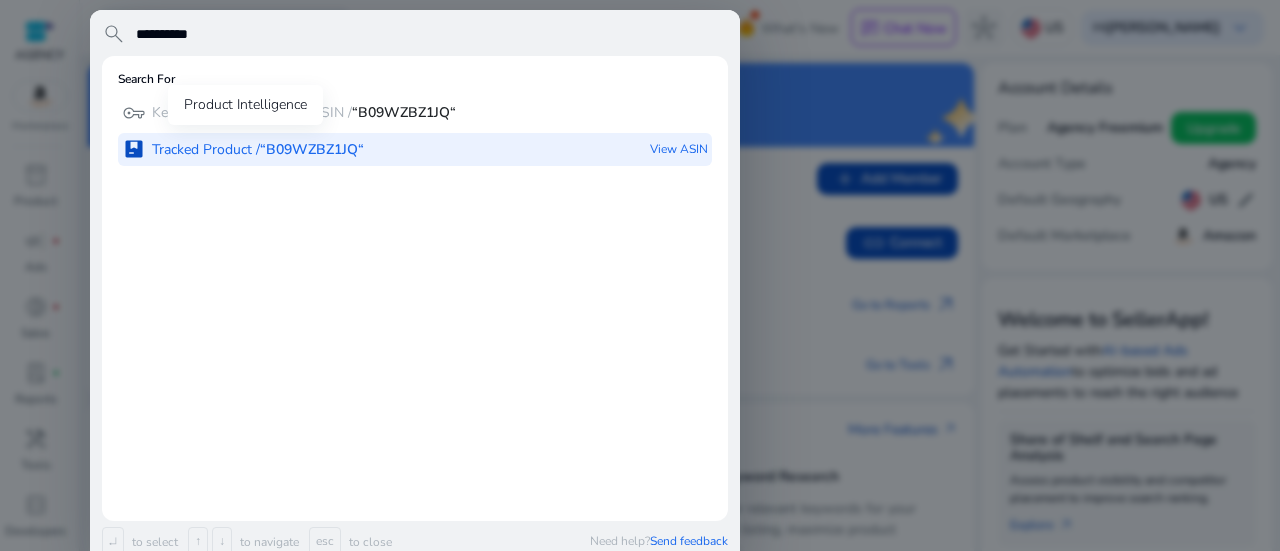 type on "**********" 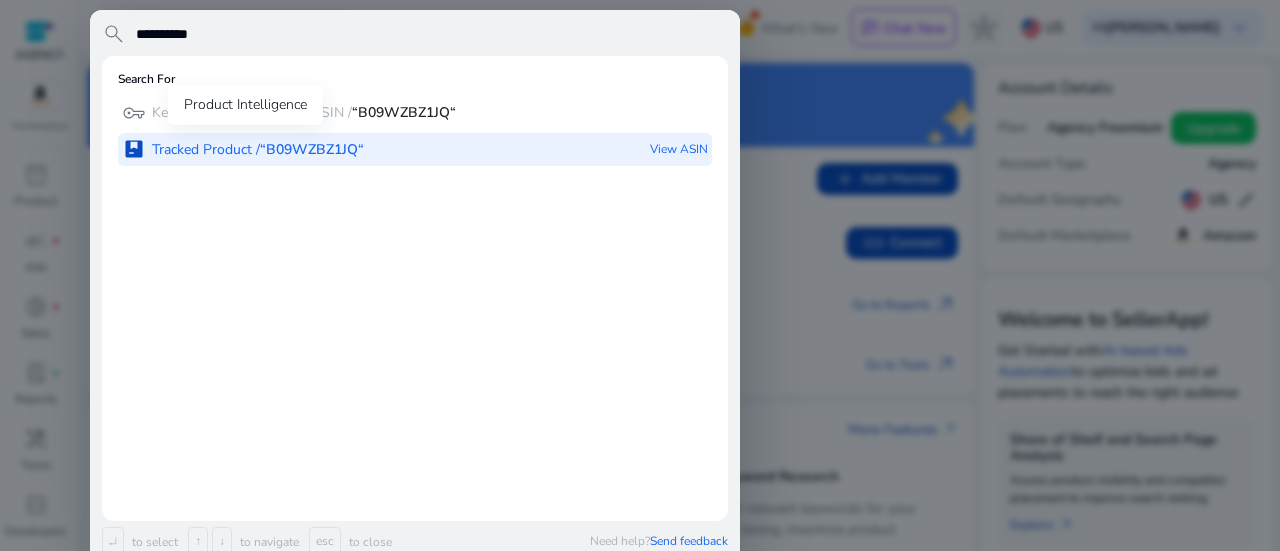 click on "“B09WZBZ1JQ“" at bounding box center [312, 149] 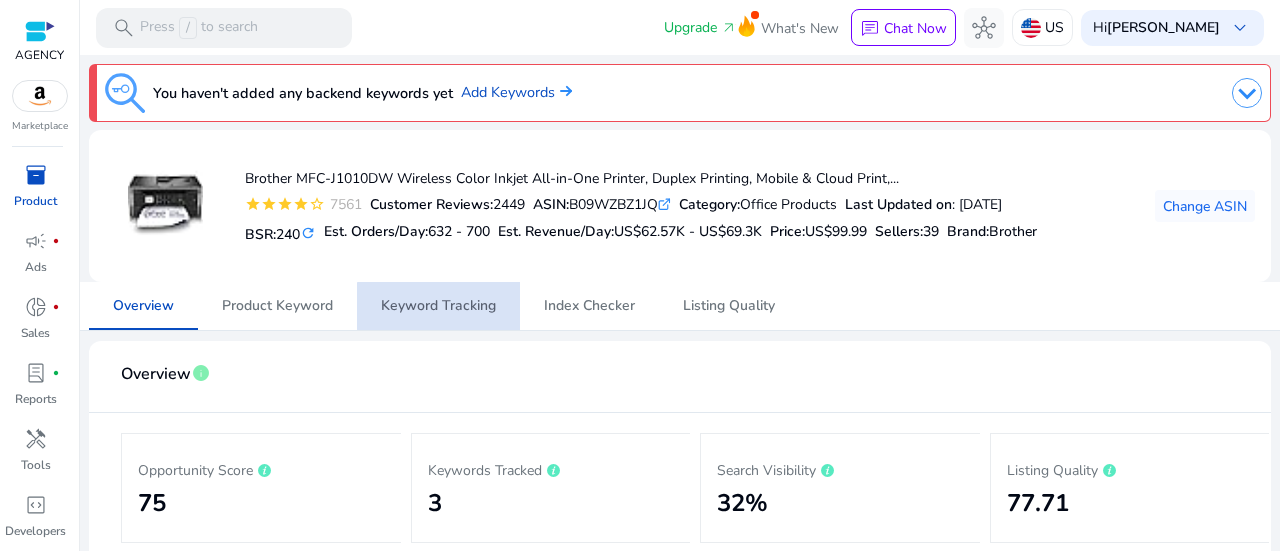 click on "Keyword Tracking" at bounding box center [438, 306] 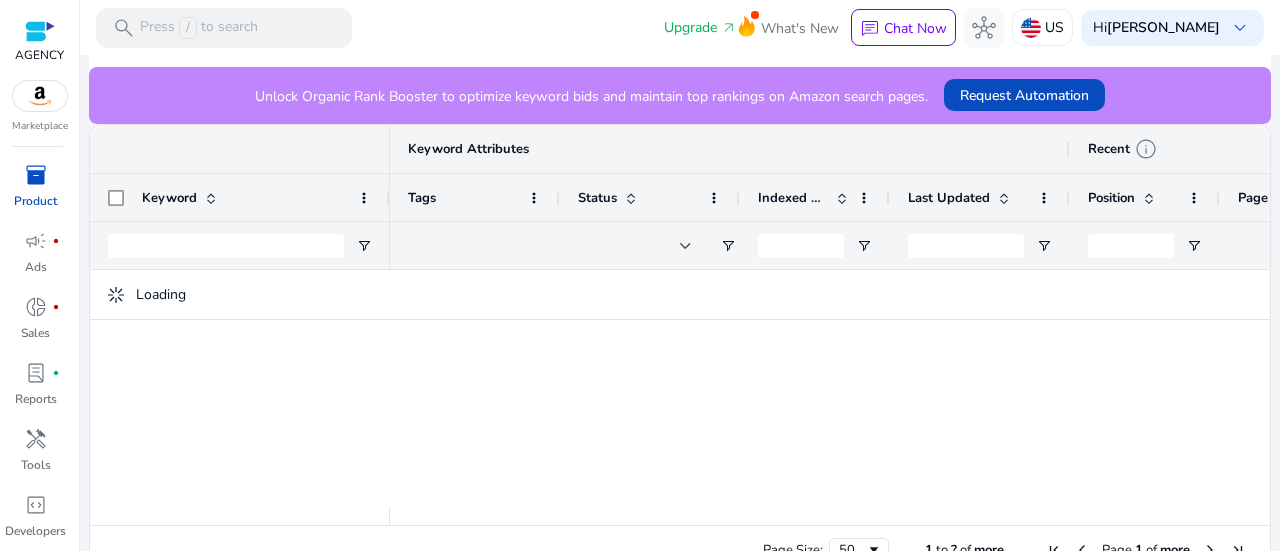 scroll, scrollTop: 567, scrollLeft: 0, axis: vertical 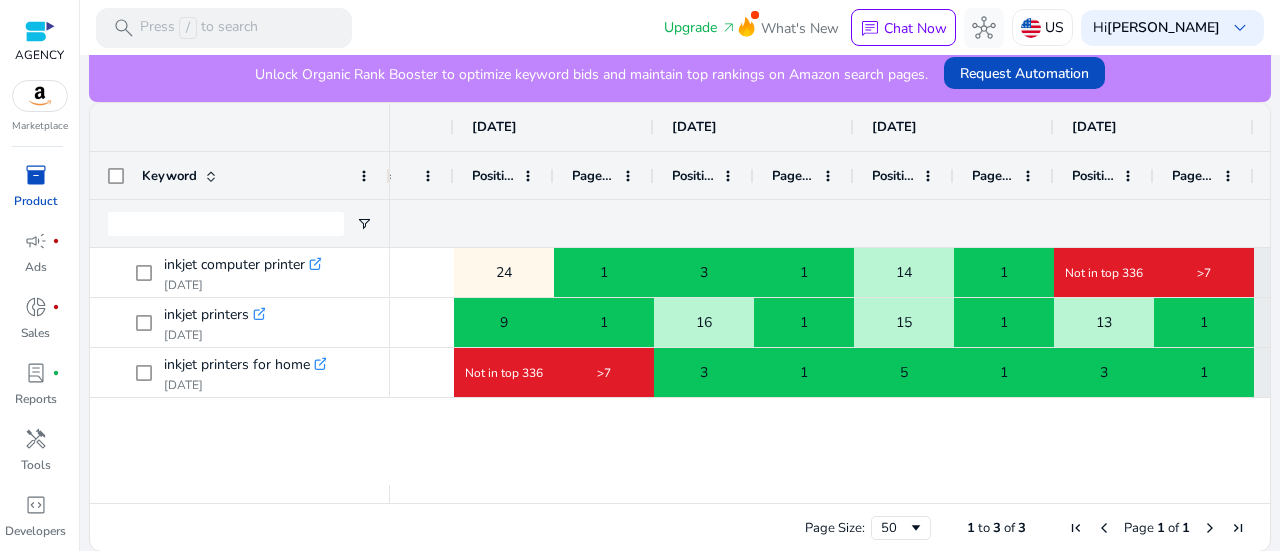 drag, startPoint x: 549, startPoint y: 169, endPoint x: 600, endPoint y: 171, distance: 51.0392 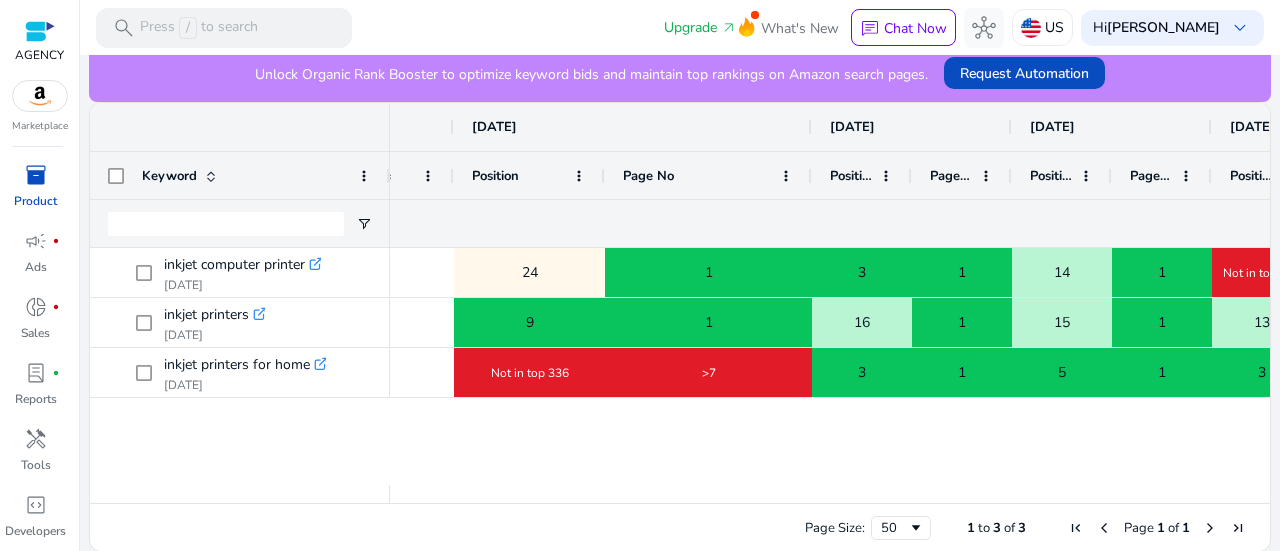 drag, startPoint x: 701, startPoint y: 168, endPoint x: 810, endPoint y: 178, distance: 109.457756 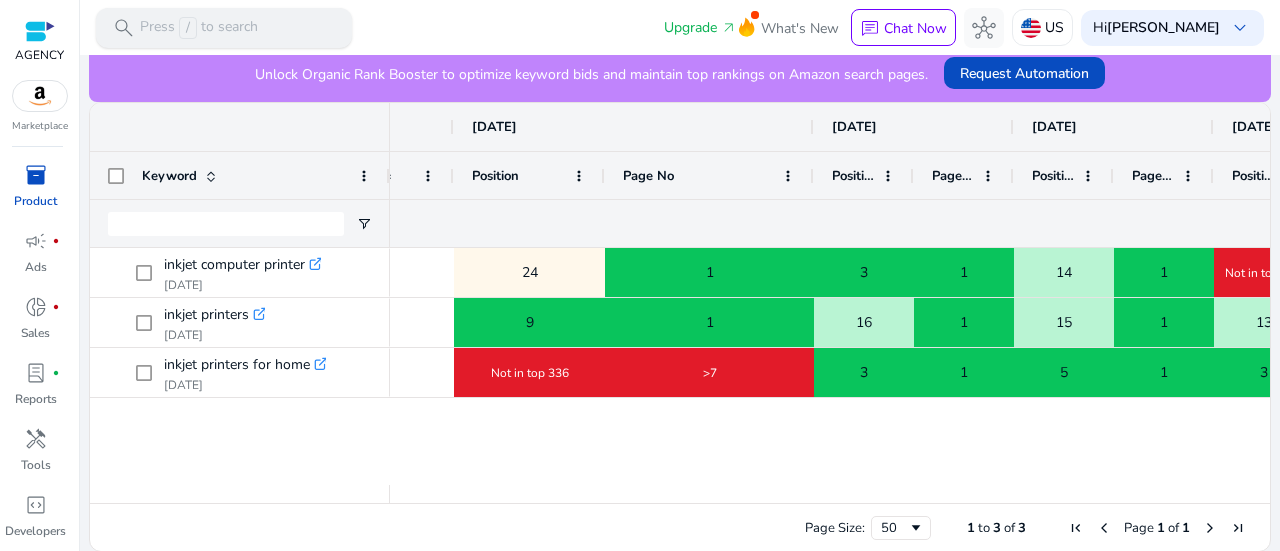 click on "search   Press  /  to search" at bounding box center [224, 28] 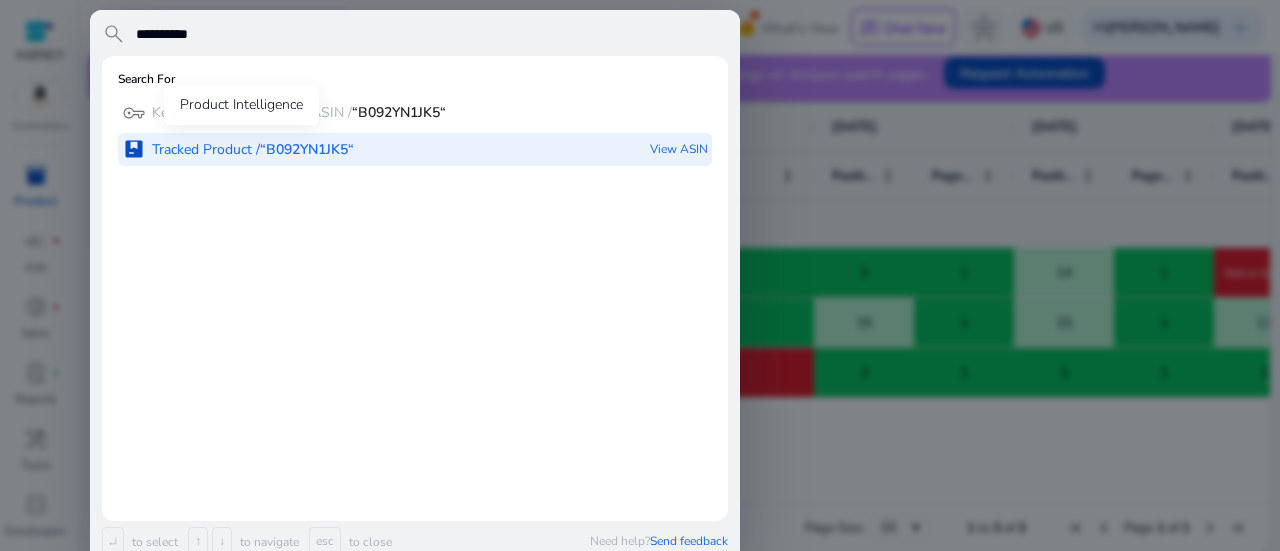 type on "**********" 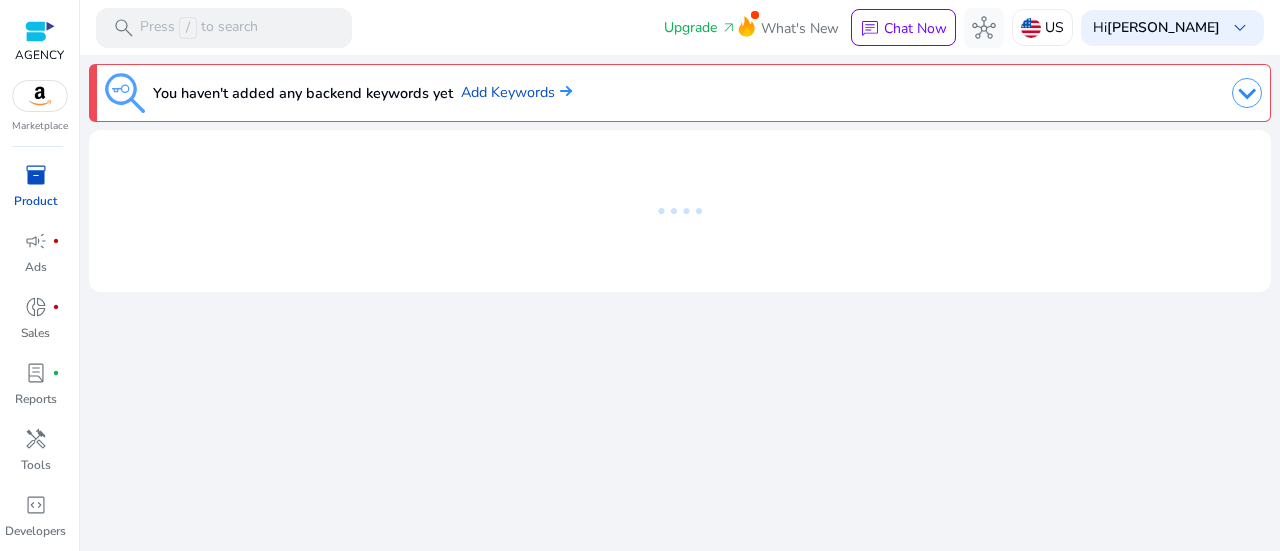 scroll, scrollTop: 0, scrollLeft: 0, axis: both 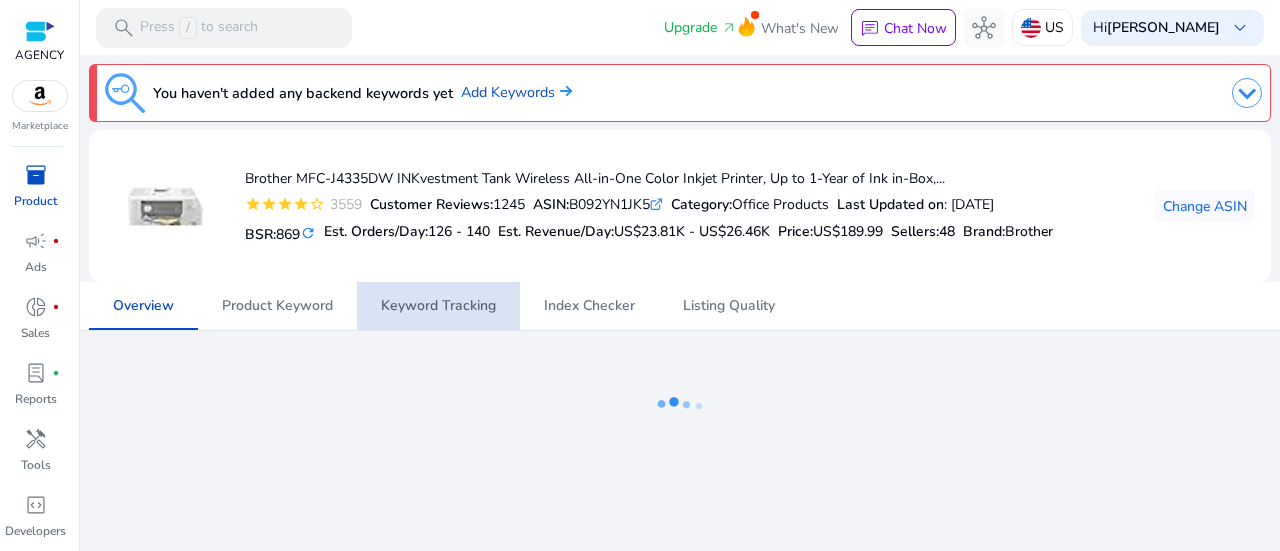 click on "Keyword Tracking" at bounding box center (438, 306) 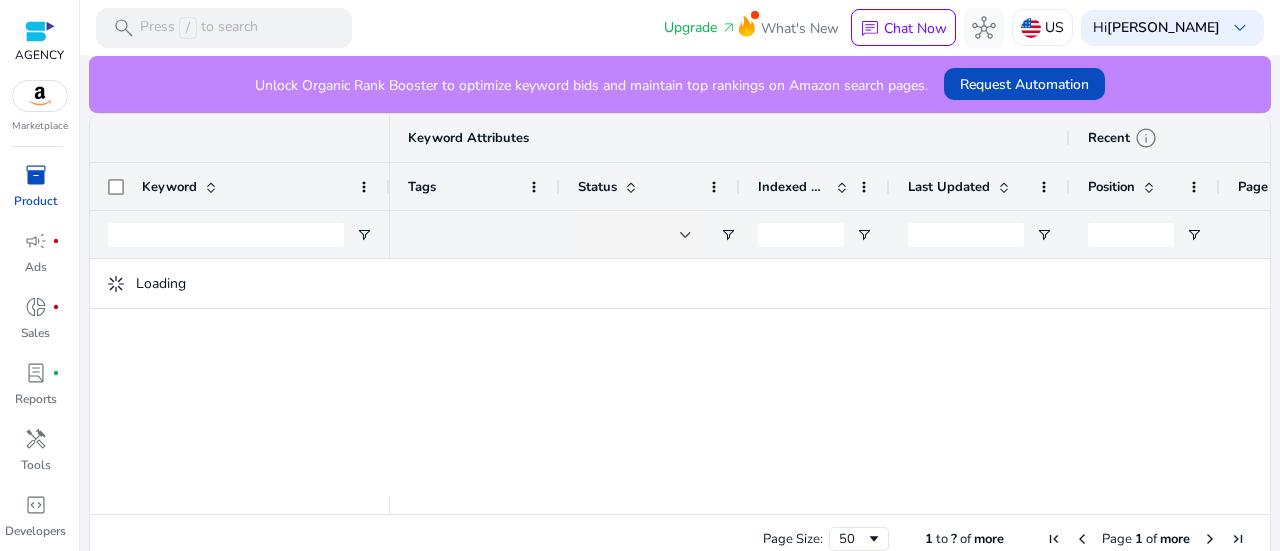 scroll, scrollTop: 567, scrollLeft: 0, axis: vertical 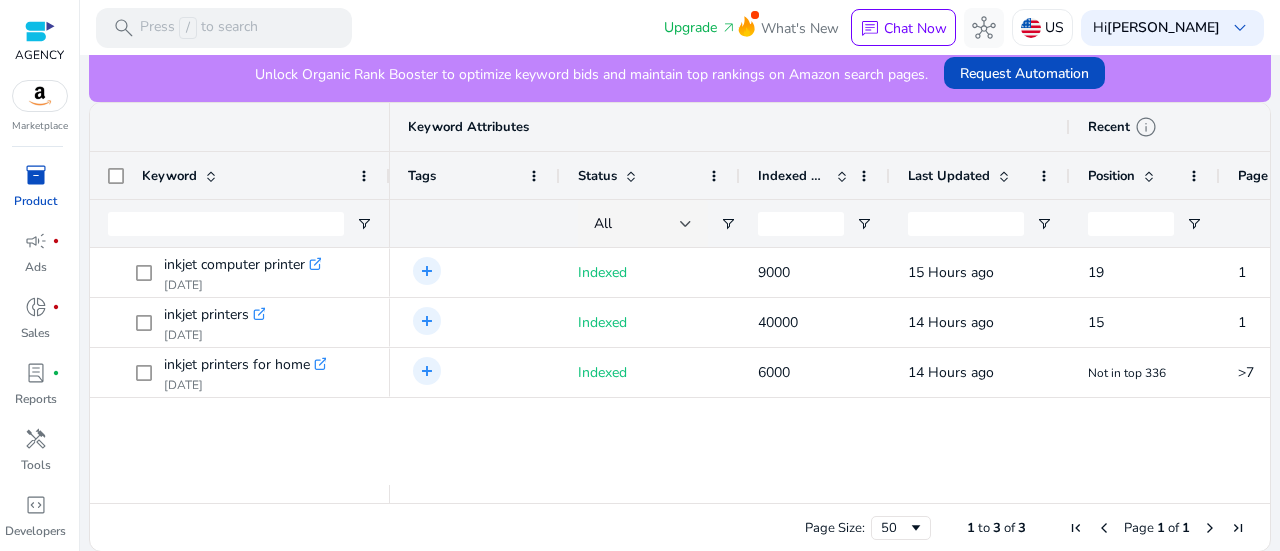 drag, startPoint x: 666, startPoint y: 493, endPoint x: 888, endPoint y: 487, distance: 222.08107 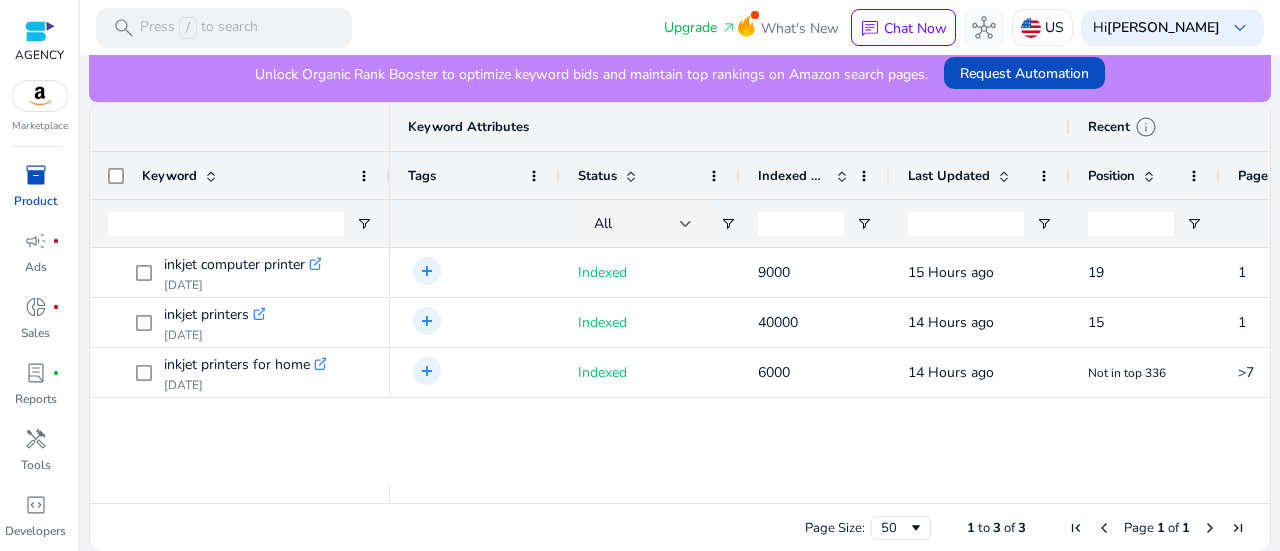 scroll, scrollTop: 0, scrollLeft: 236, axis: horizontal 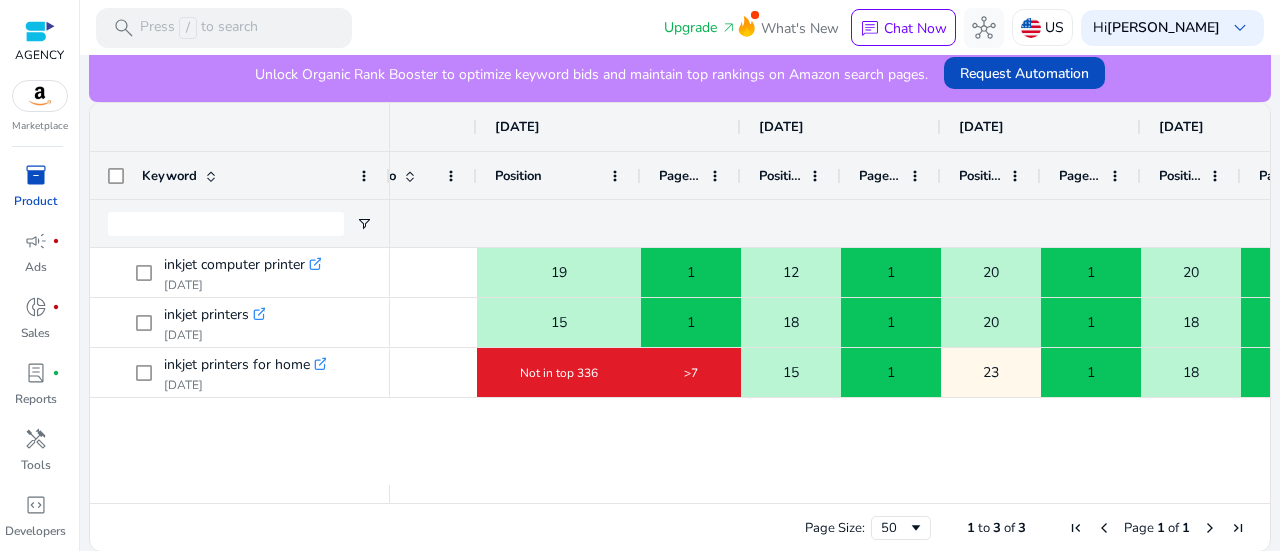 drag, startPoint x: 573, startPoint y: 168, endPoint x: 640, endPoint y: 169, distance: 67.00746 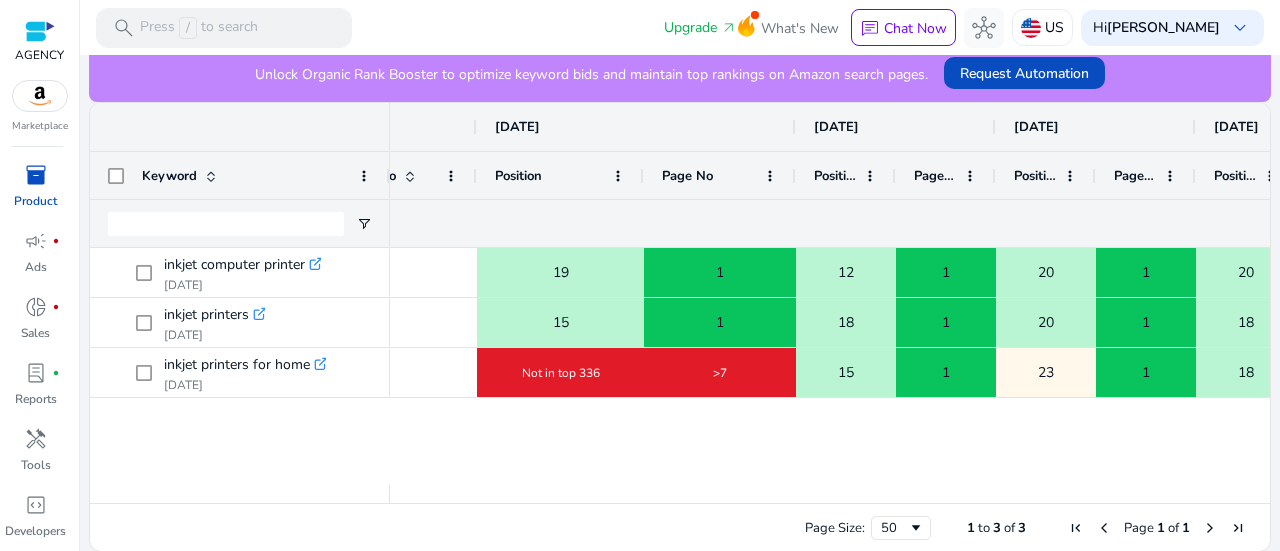 drag, startPoint x: 738, startPoint y: 168, endPoint x: 802, endPoint y: 177, distance: 64.629715 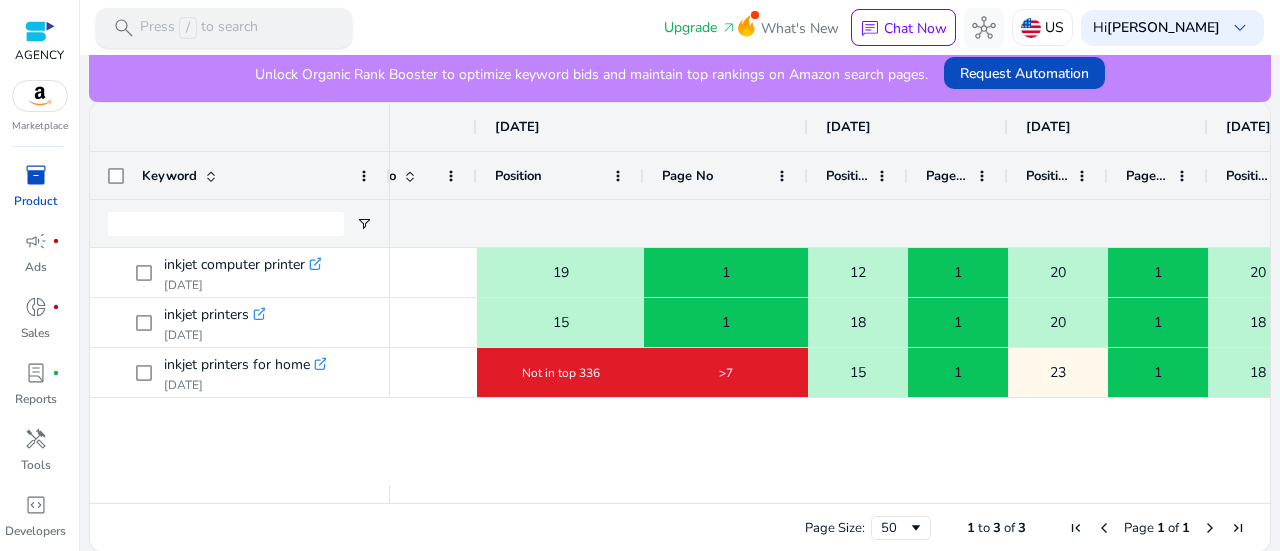 click on "search   Press  /  to search" at bounding box center [224, 28] 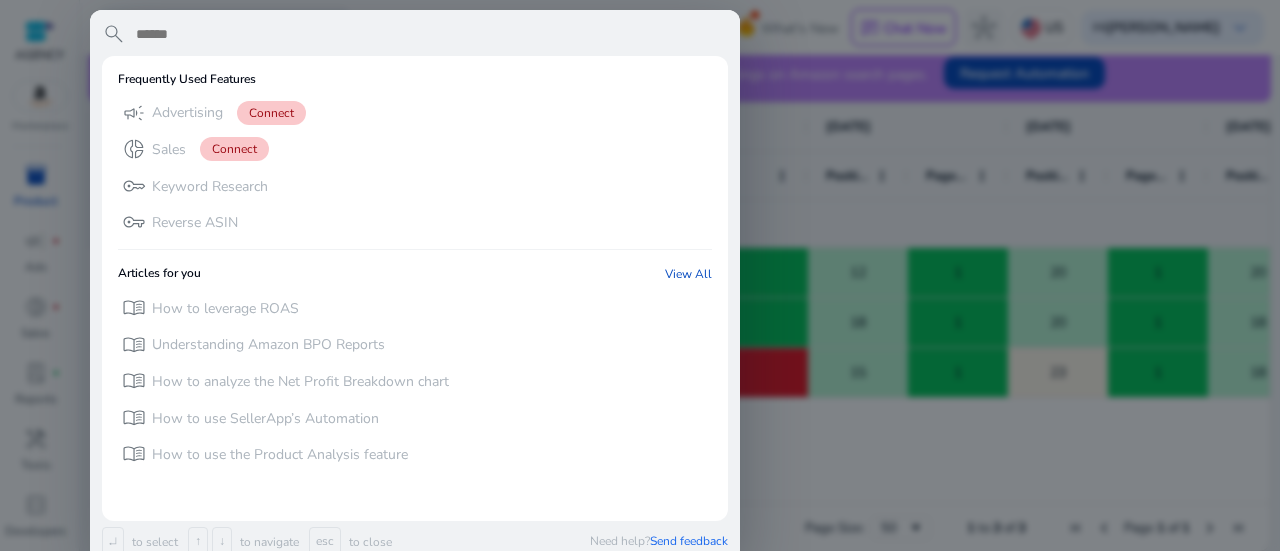 paste on "**********" 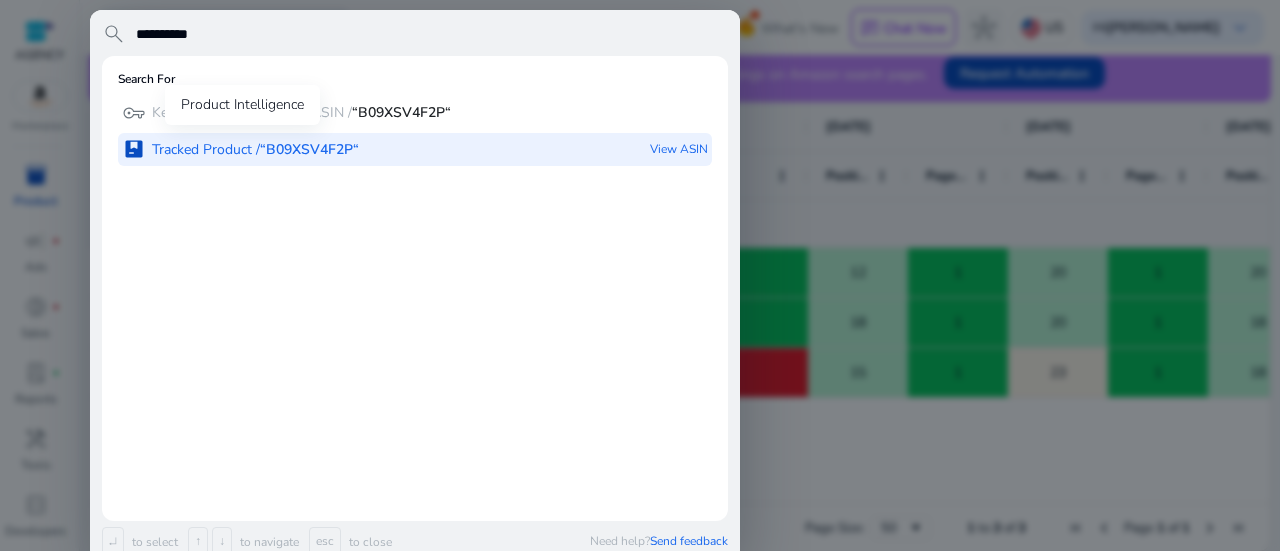 type on "**********" 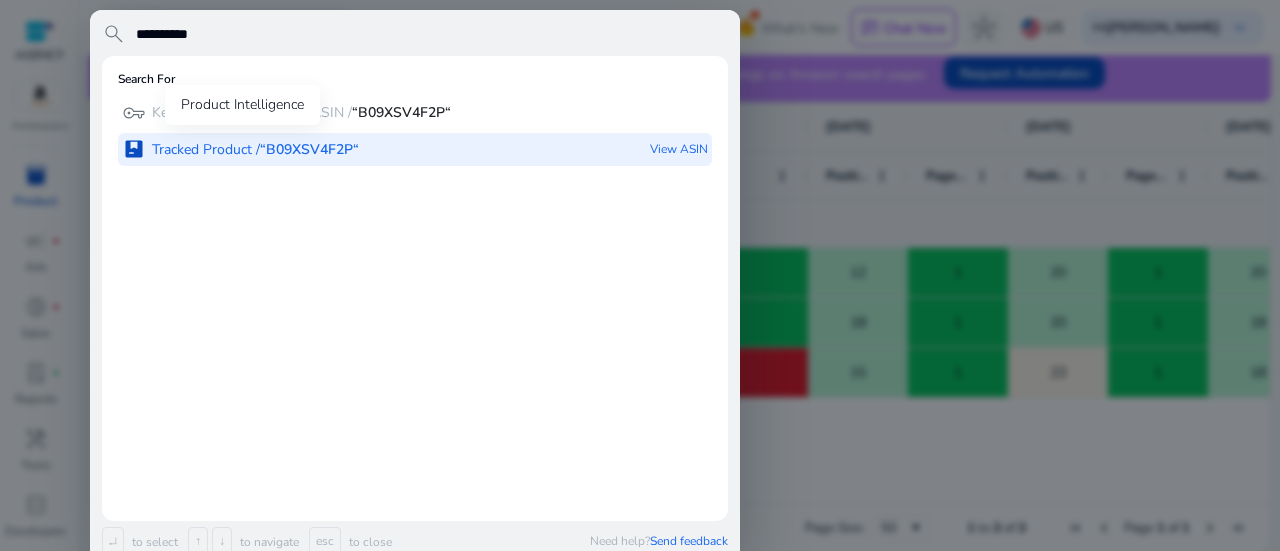 click on "Tracked Product /  “B09XSV4F2P“" at bounding box center [255, 150] 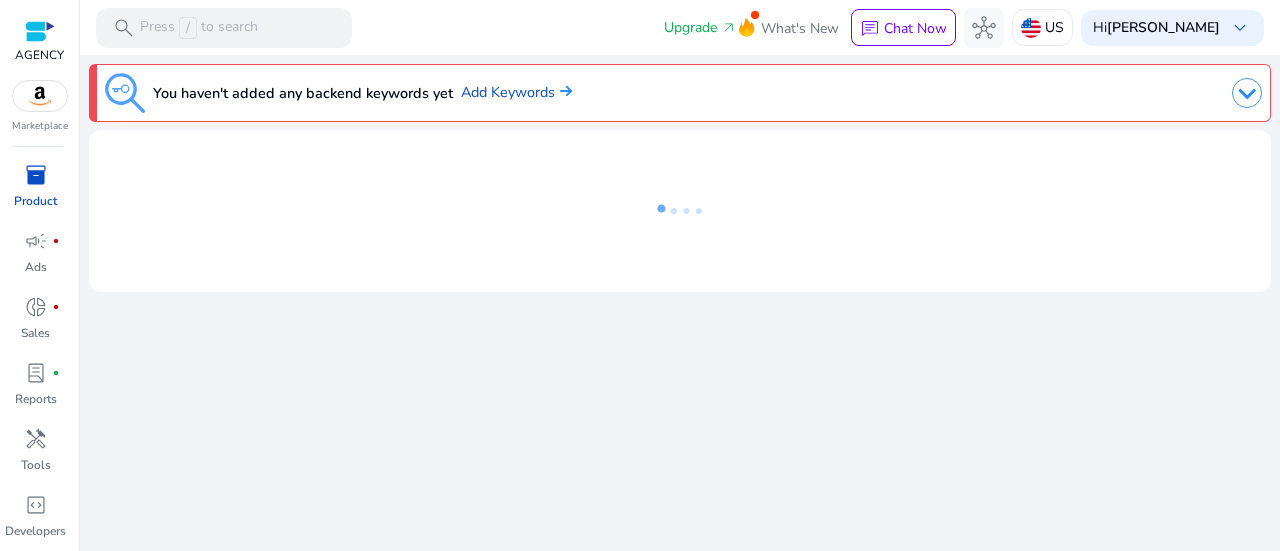 scroll, scrollTop: 0, scrollLeft: 0, axis: both 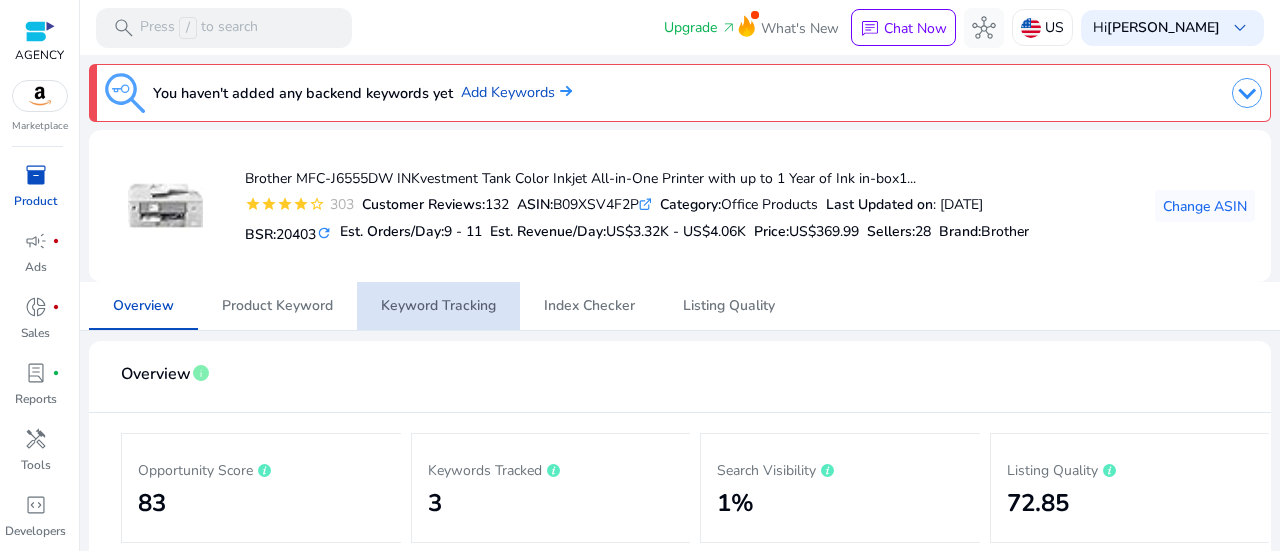 click on "Keyword Tracking" at bounding box center (438, 306) 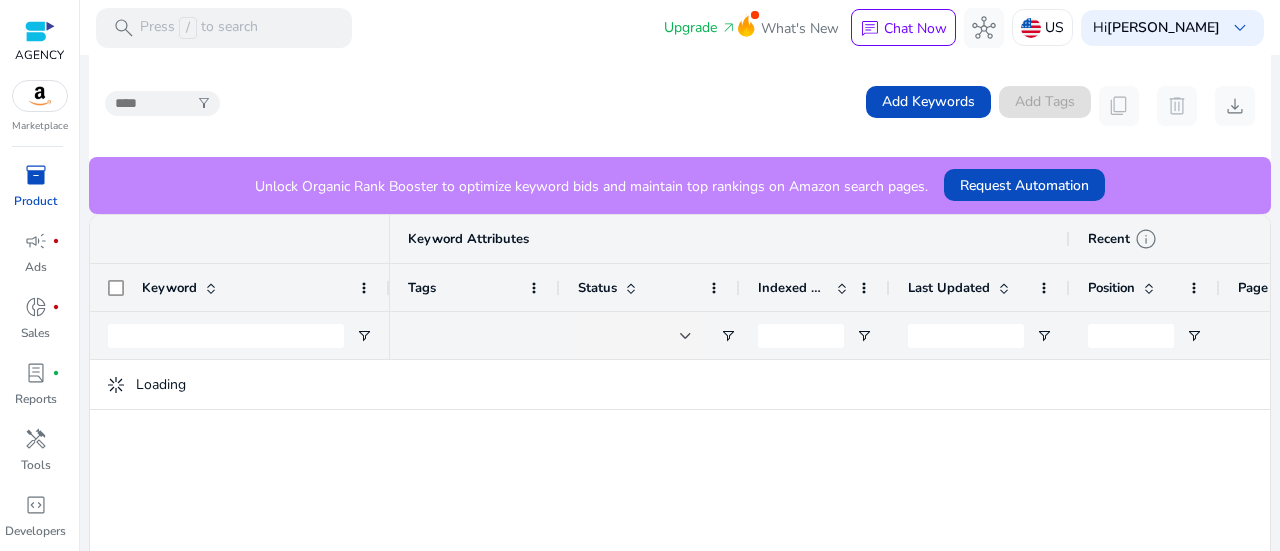 scroll, scrollTop: 567, scrollLeft: 0, axis: vertical 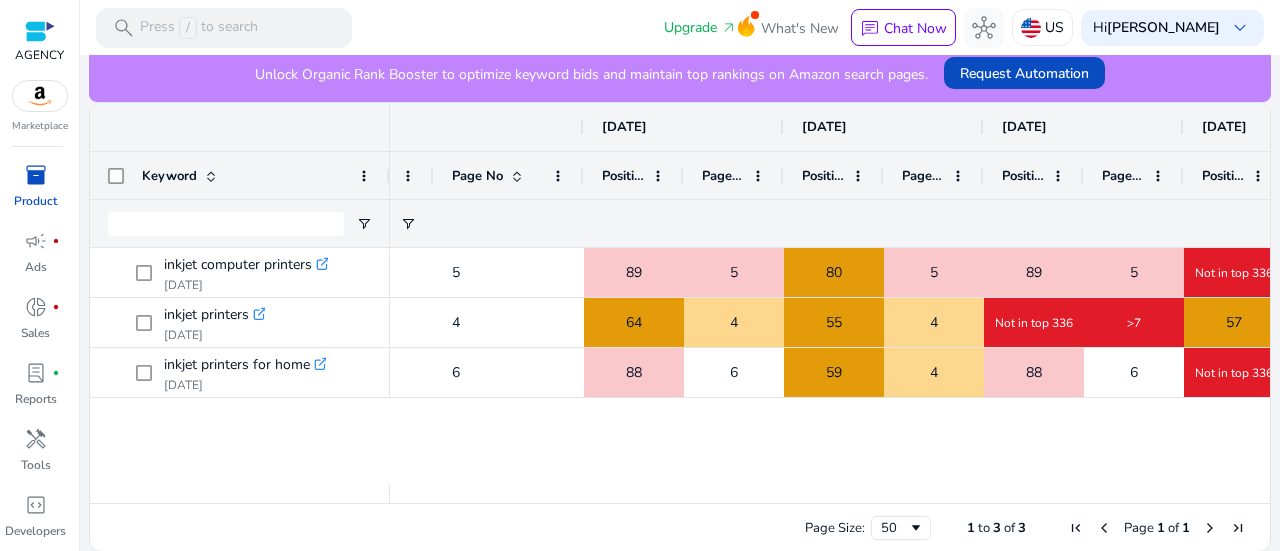 drag, startPoint x: 681, startPoint y: 169, endPoint x: 756, endPoint y: 165, distance: 75.10659 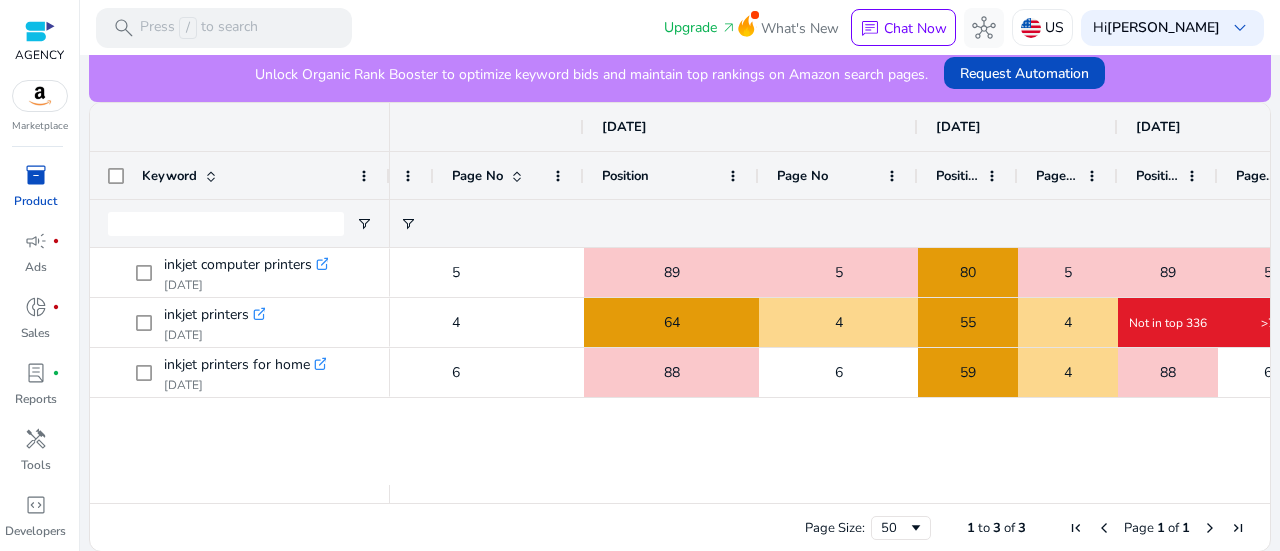 drag, startPoint x: 854, startPoint y: 169, endPoint x: 918, endPoint y: 176, distance: 64.381676 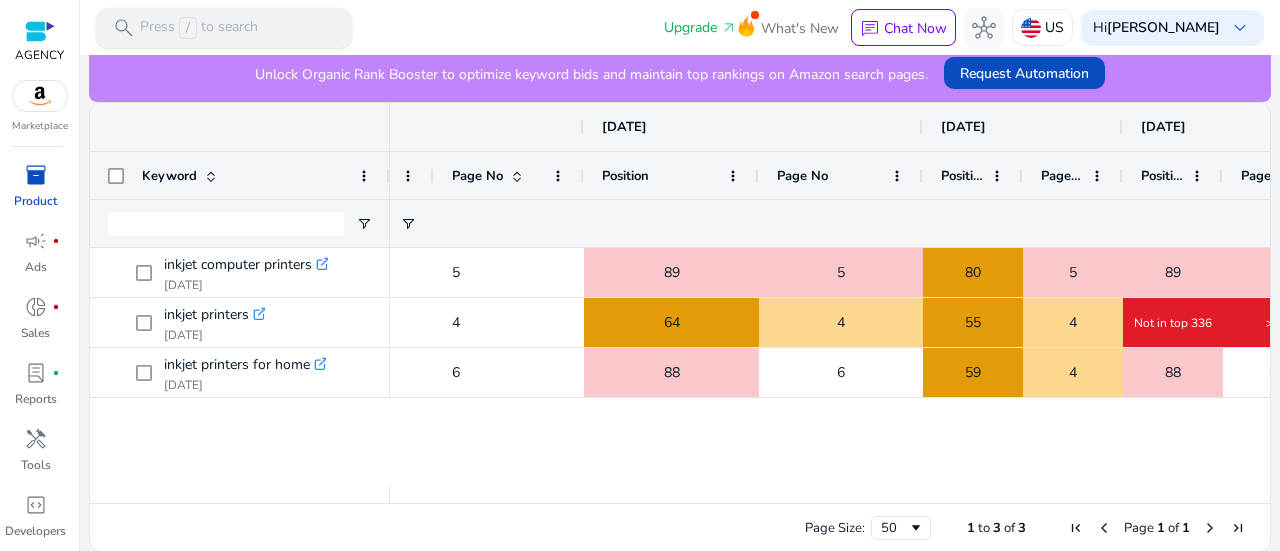 click on "search   Press  /  to search" at bounding box center (224, 28) 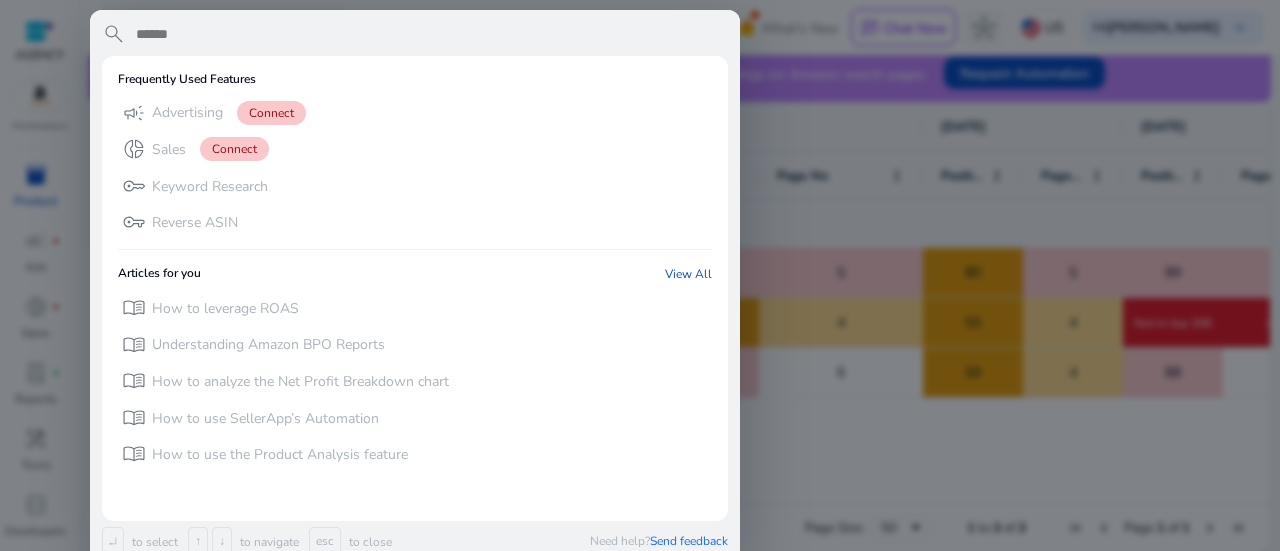 paste on "**********" 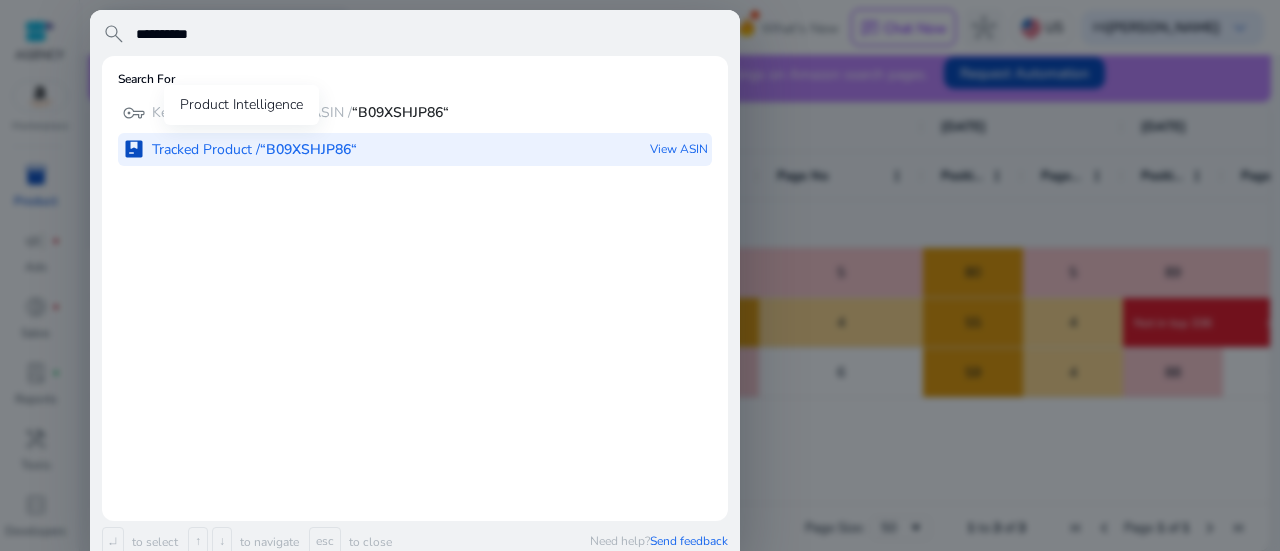 type on "**********" 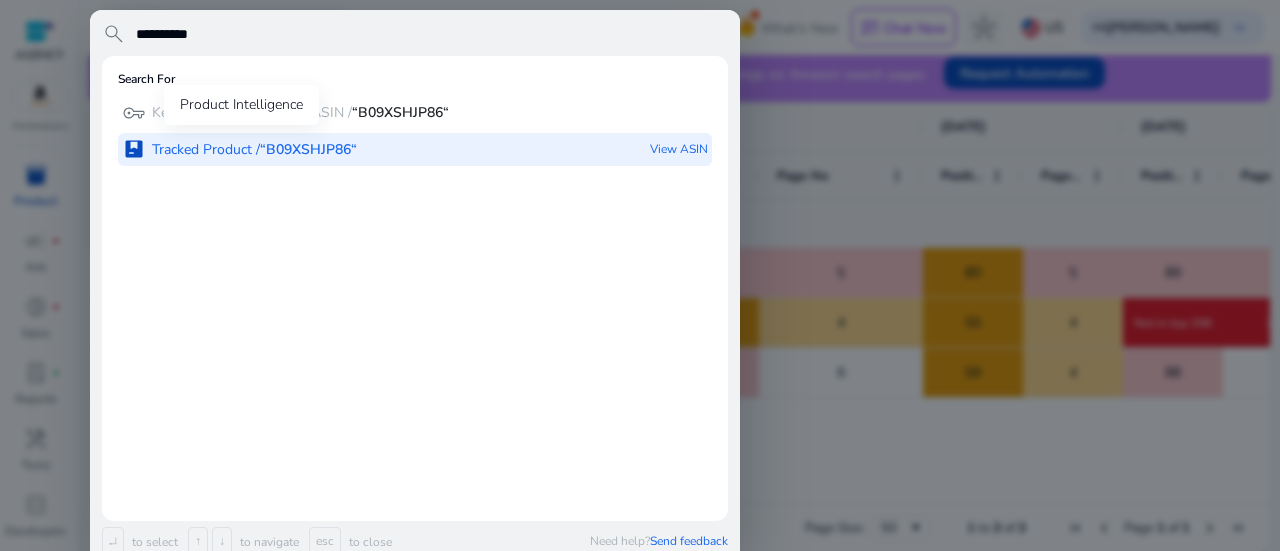 click on "package  Tracked Product /  “B09XSHJP86“" at bounding box center (239, 149) 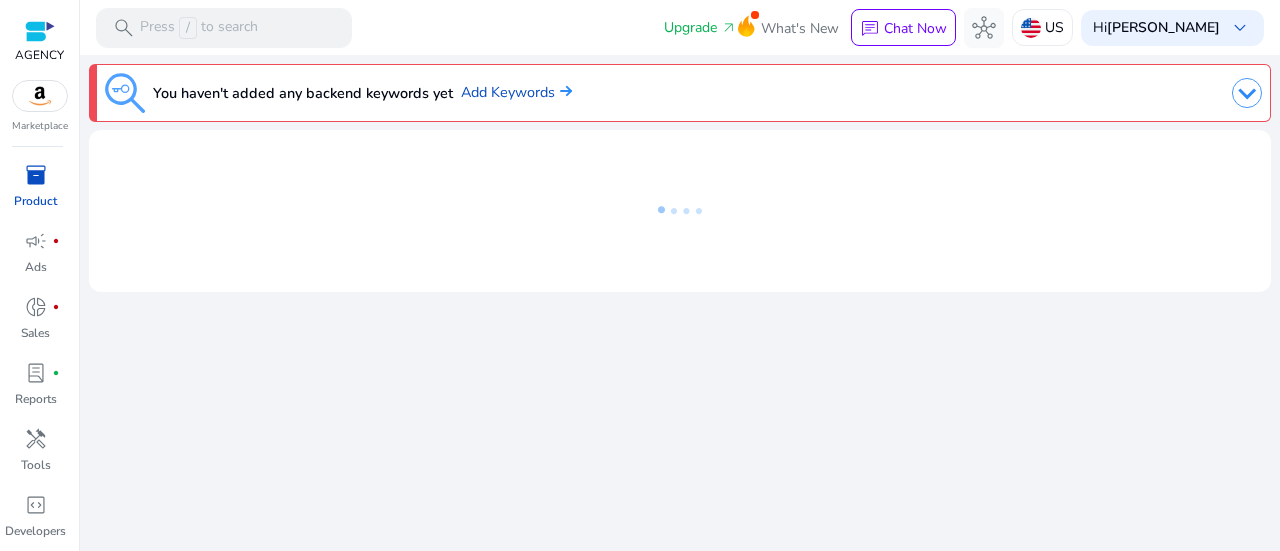 scroll, scrollTop: 0, scrollLeft: 0, axis: both 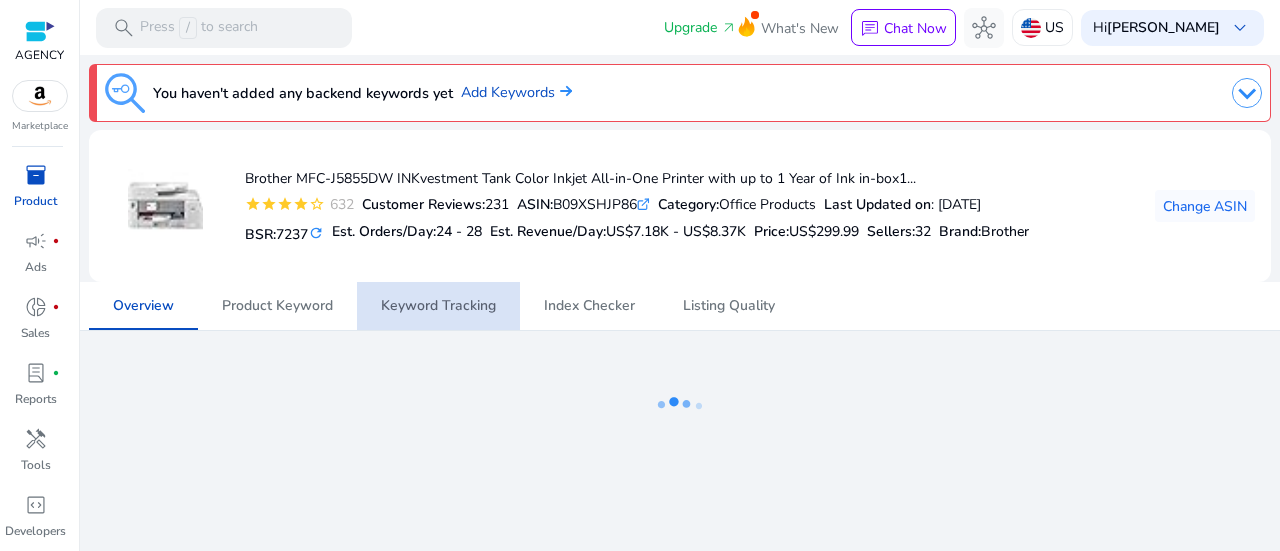 click on "Keyword Tracking" at bounding box center (438, 306) 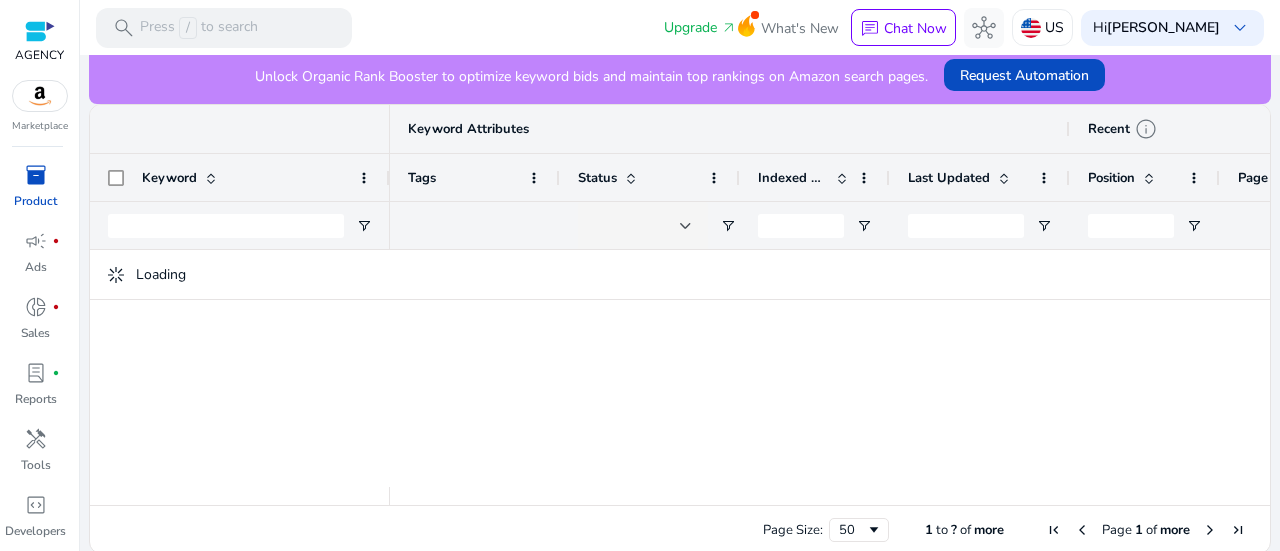scroll, scrollTop: 567, scrollLeft: 0, axis: vertical 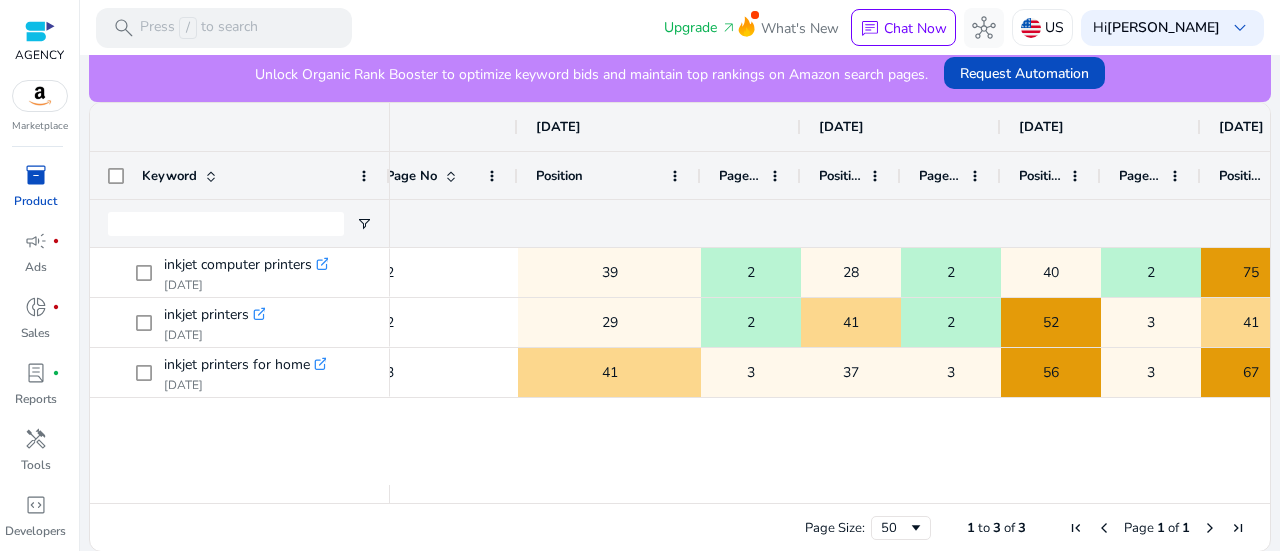 drag, startPoint x: 614, startPoint y: 173, endPoint x: 711, endPoint y: 170, distance: 97.04638 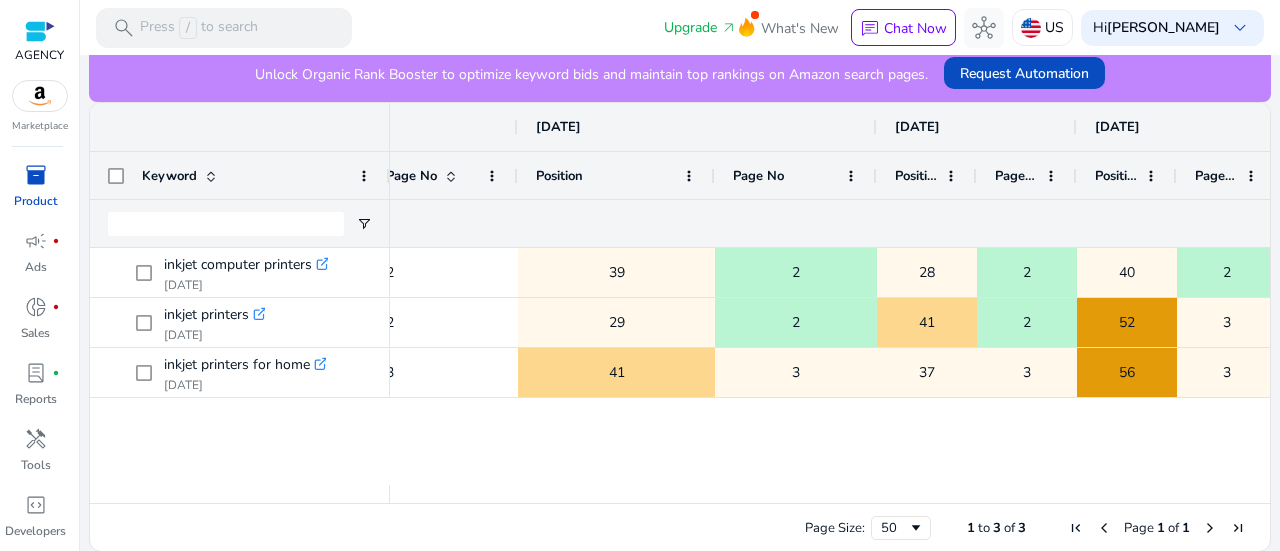 drag, startPoint x: 810, startPoint y: 169, endPoint x: 892, endPoint y: 171, distance: 82.02438 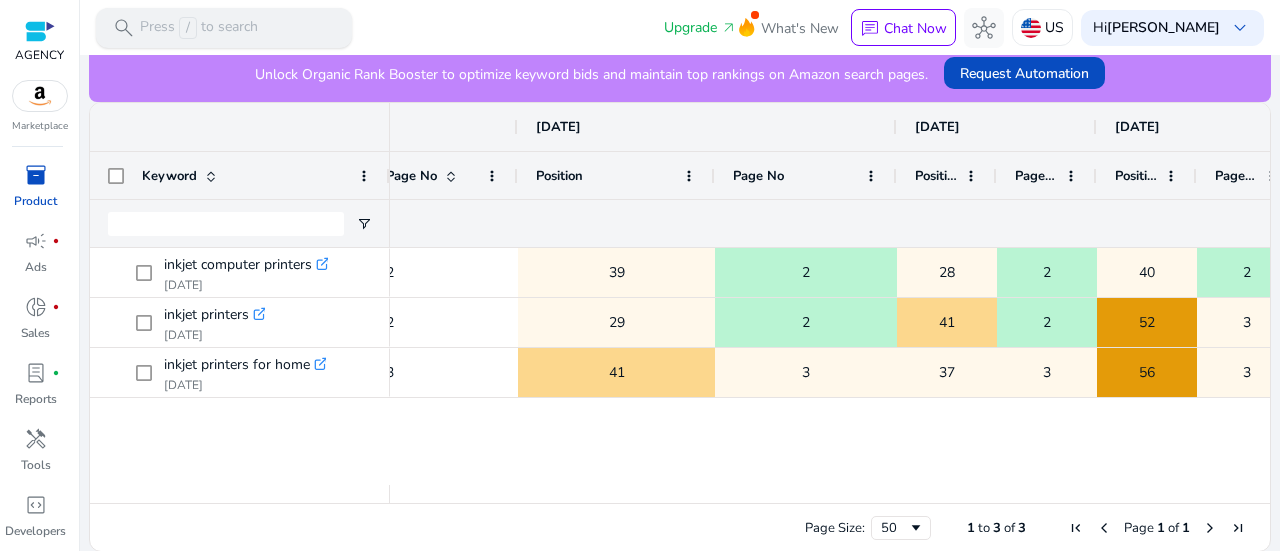 click on "Press  /  to search" at bounding box center (199, 28) 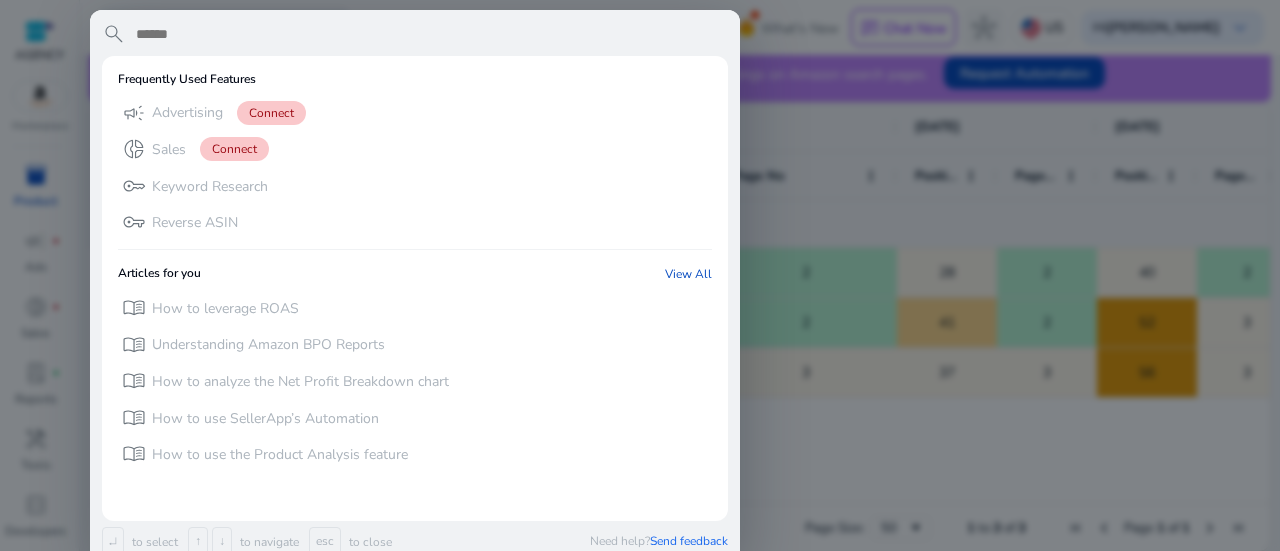 paste on "**********" 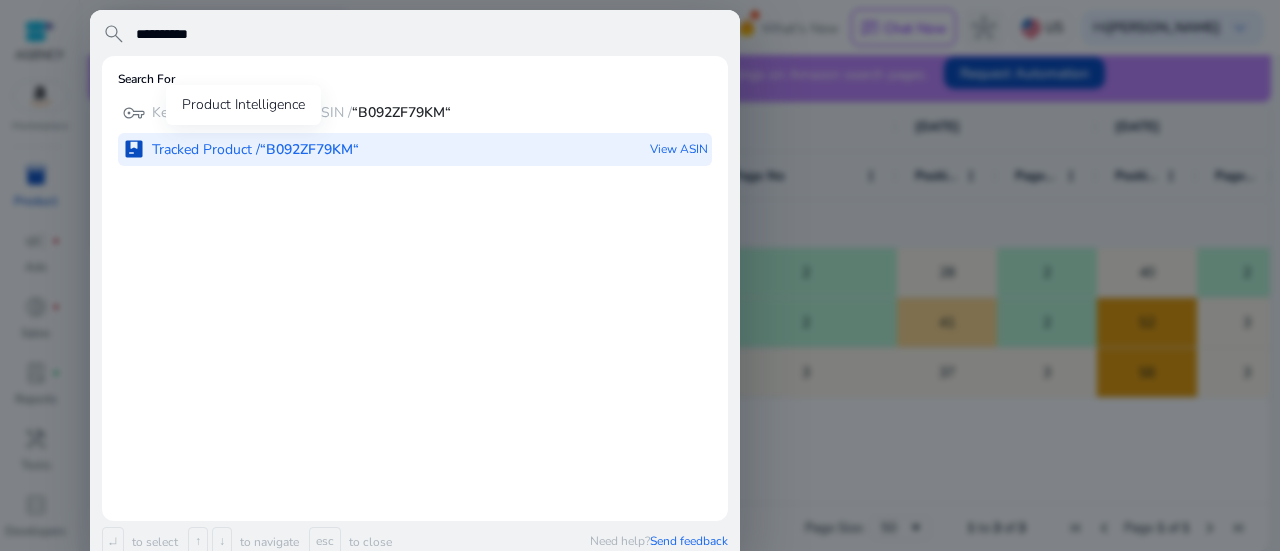 type on "**********" 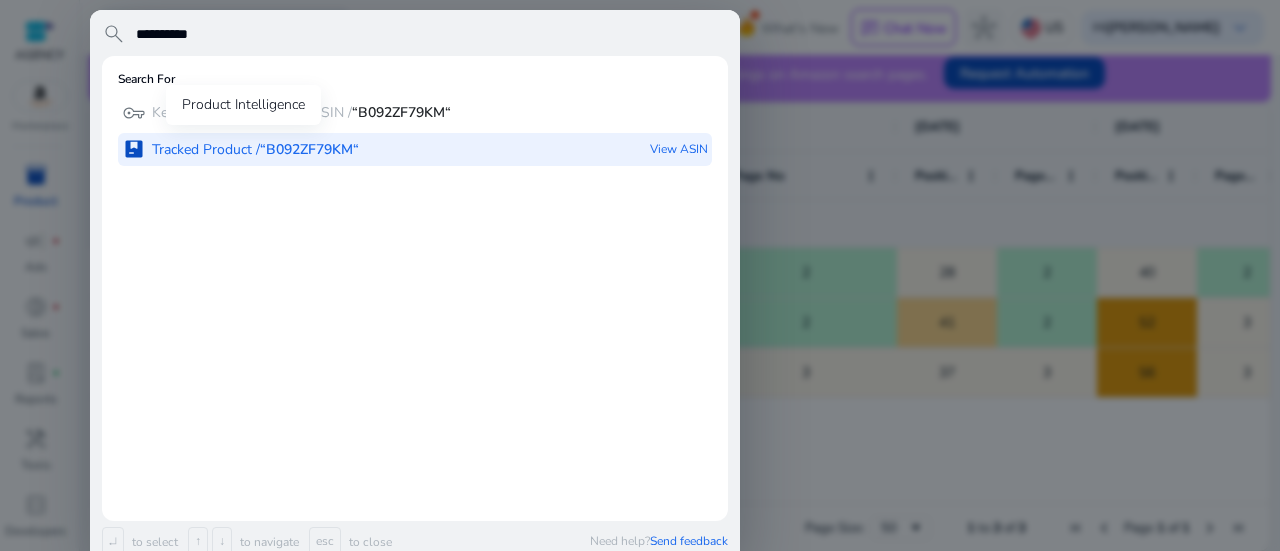 click on "Tracked Product /  “B092ZF79KM“" at bounding box center [255, 150] 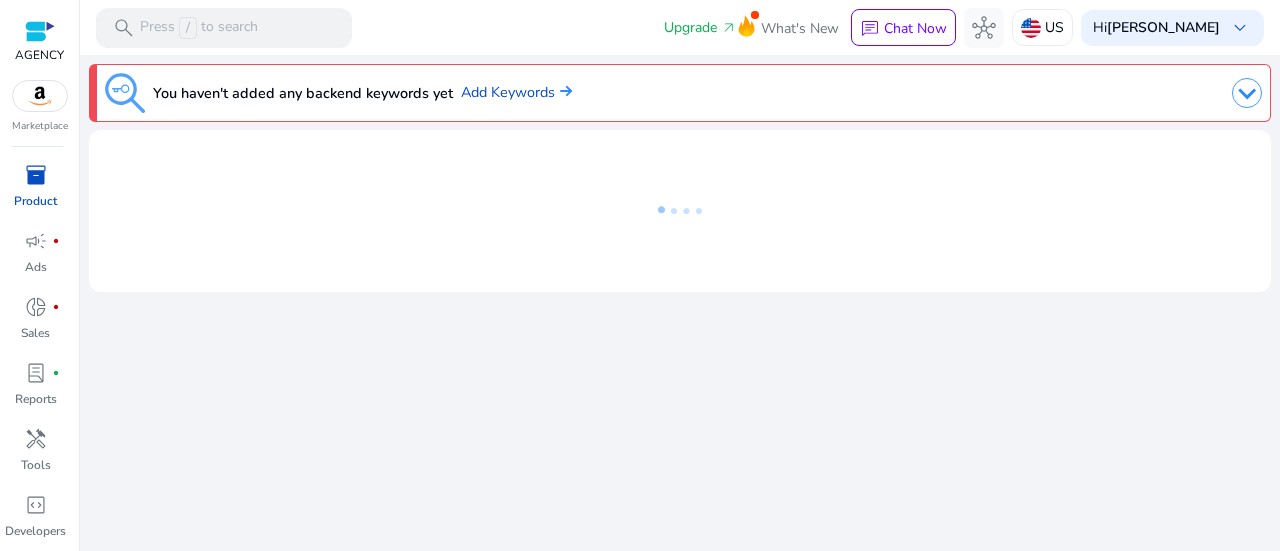 scroll, scrollTop: 0, scrollLeft: 0, axis: both 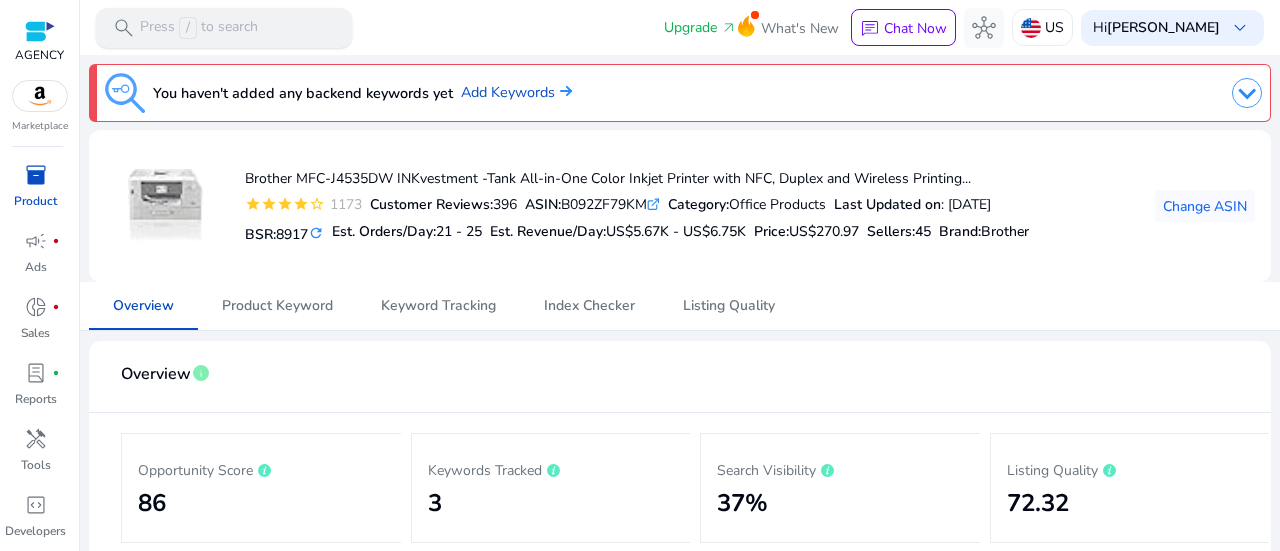 click on "Press  /  to search" at bounding box center [199, 28] 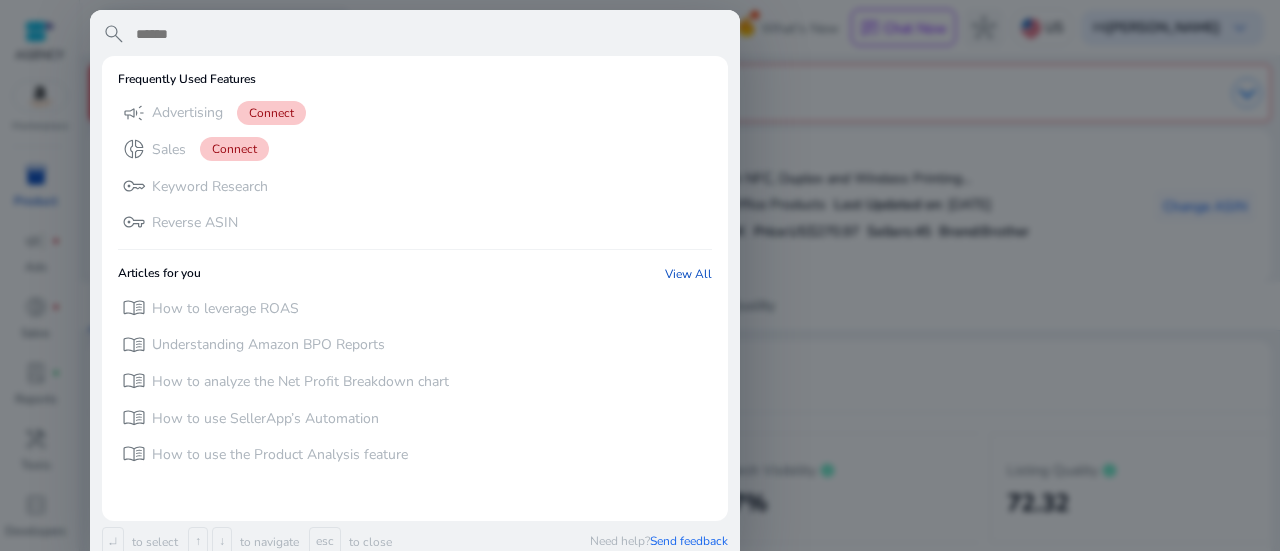 paste on "**********" 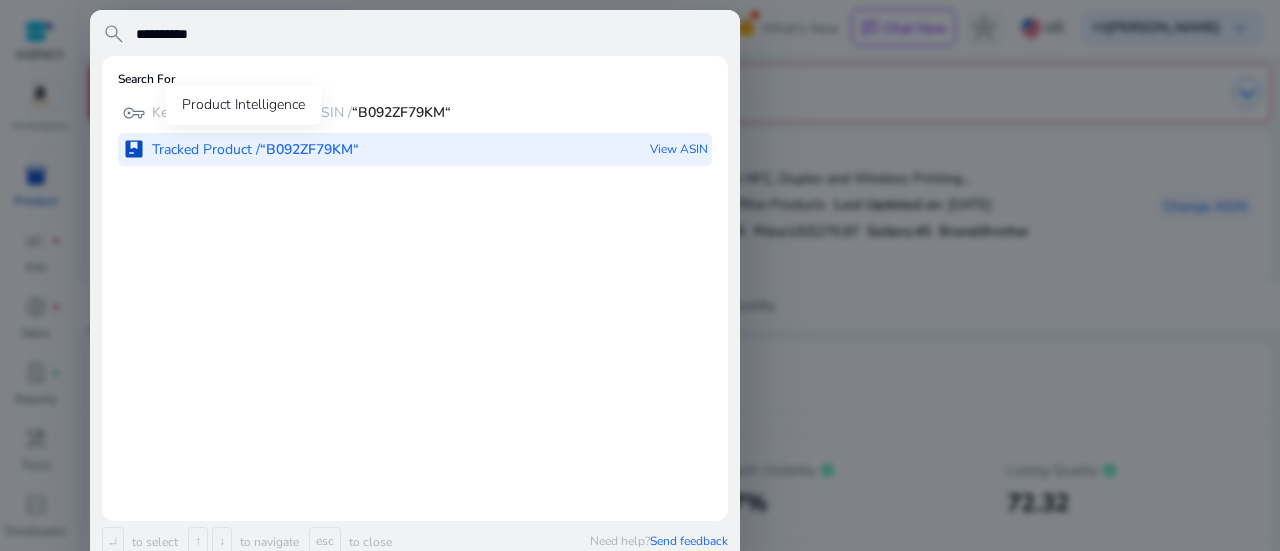 type on "**********" 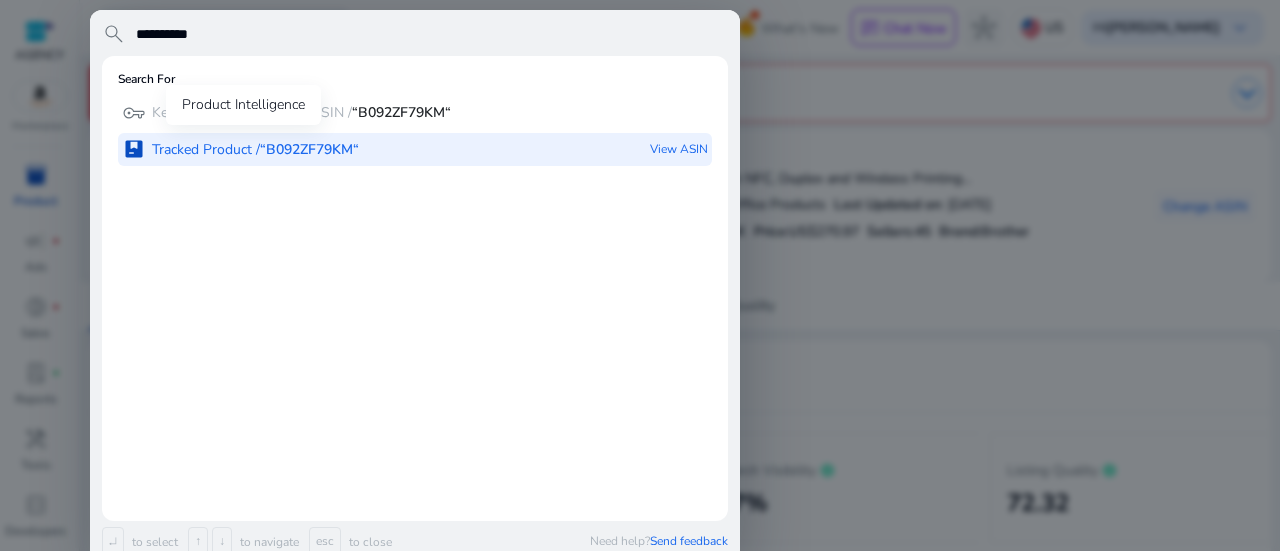 click on "Tracked Product /  “B092ZF79KM“" at bounding box center [255, 150] 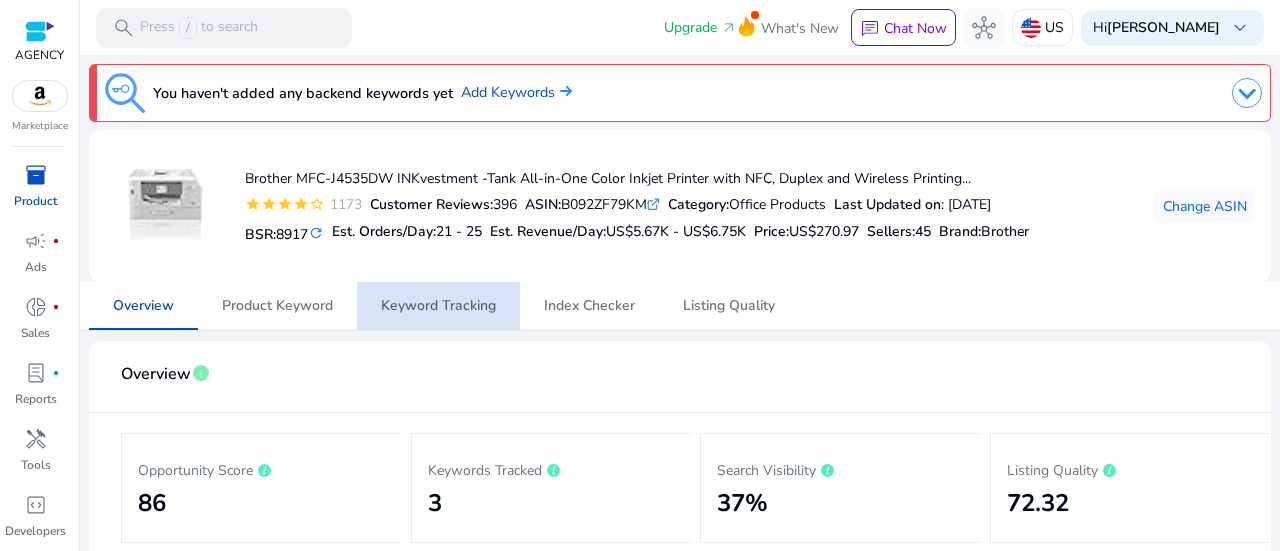click on "Keyword Tracking" at bounding box center (438, 306) 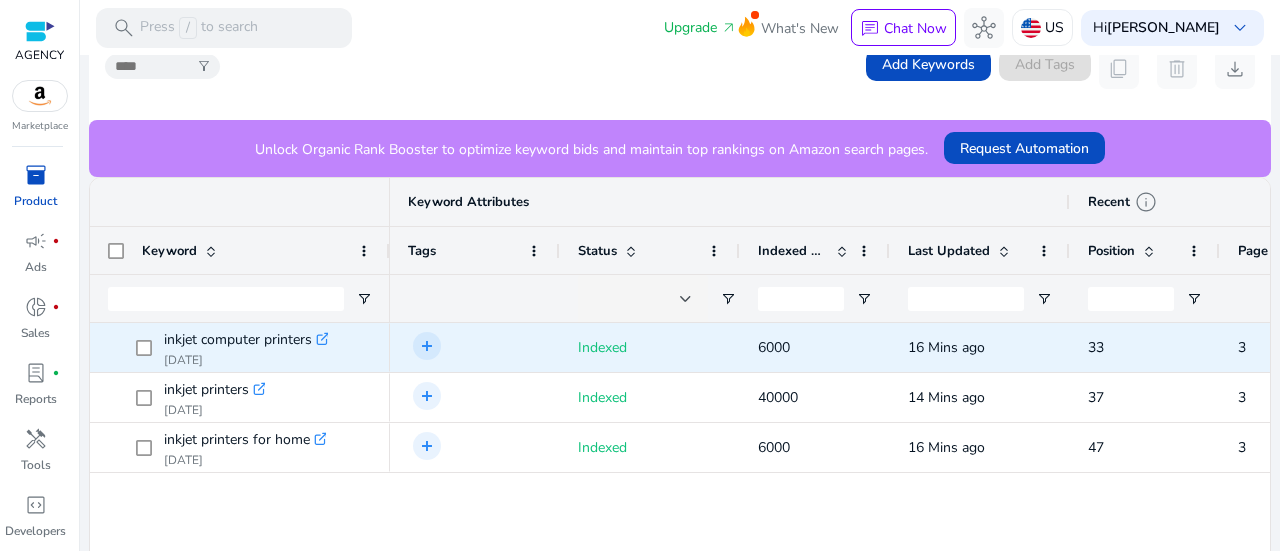 scroll, scrollTop: 567, scrollLeft: 0, axis: vertical 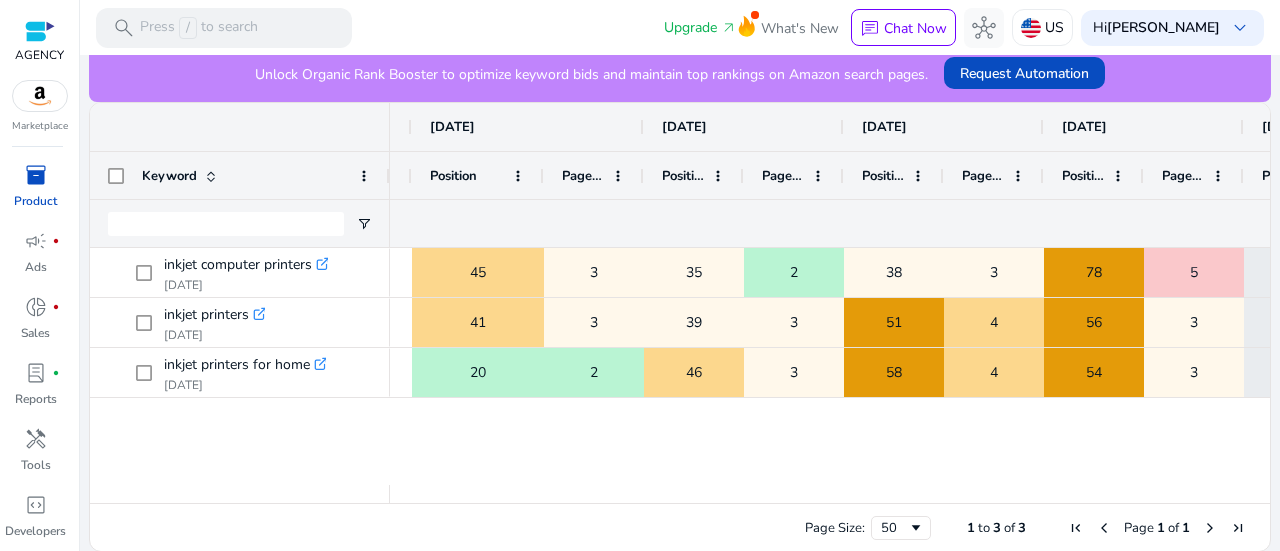 drag, startPoint x: 509, startPoint y: 166, endPoint x: 560, endPoint y: 174, distance: 51.62364 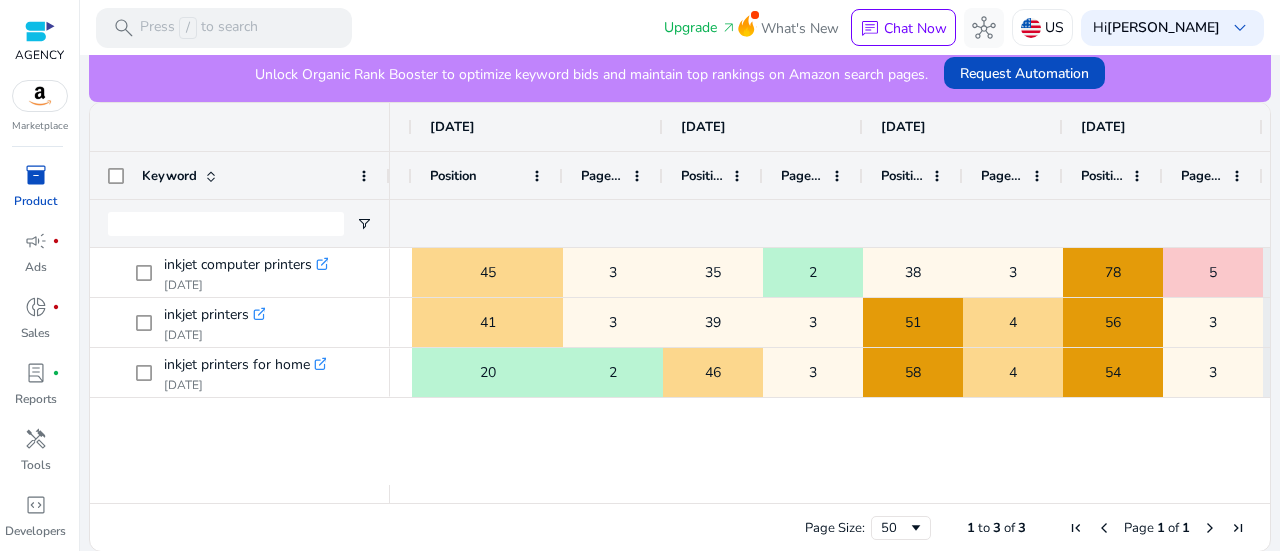 drag, startPoint x: 661, startPoint y: 169, endPoint x: 728, endPoint y: 176, distance: 67.36468 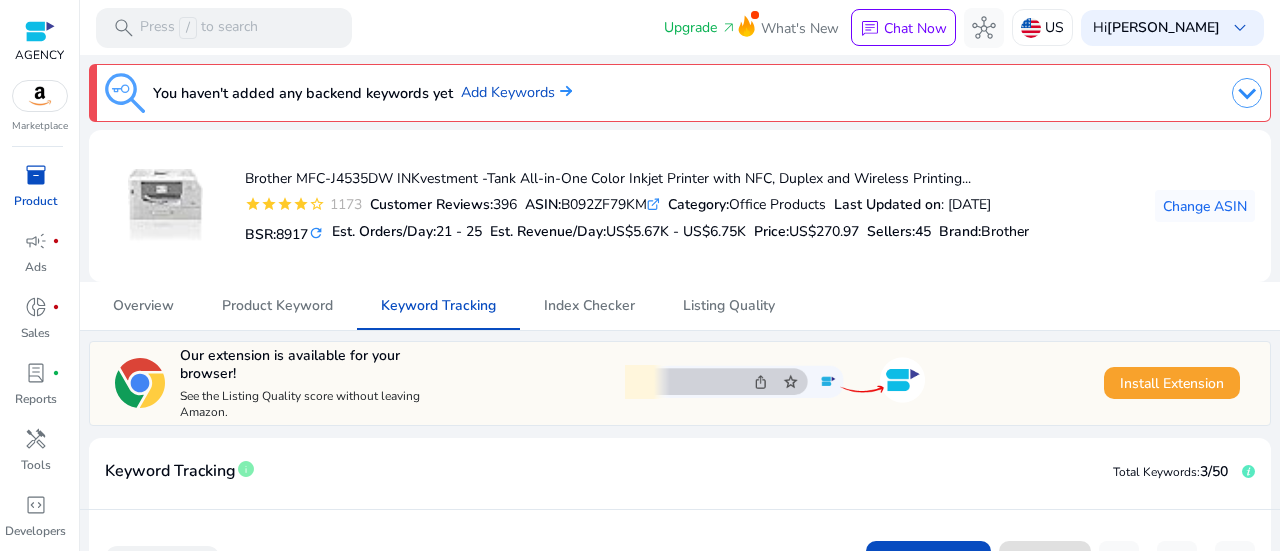 scroll, scrollTop: 0, scrollLeft: 0, axis: both 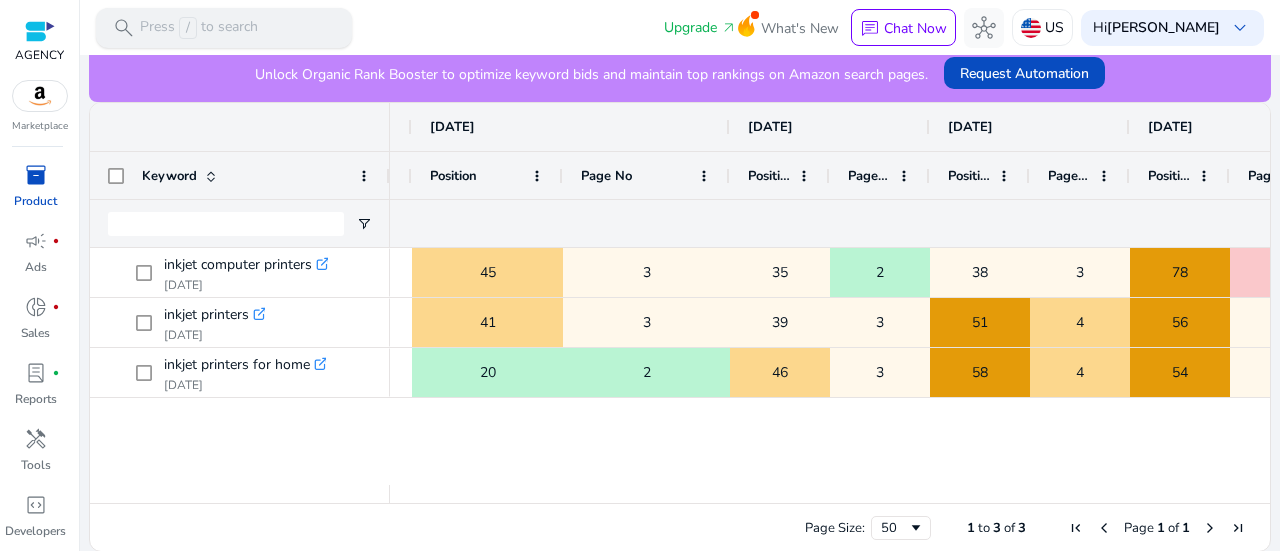 click on "Press  /  to search" at bounding box center (199, 28) 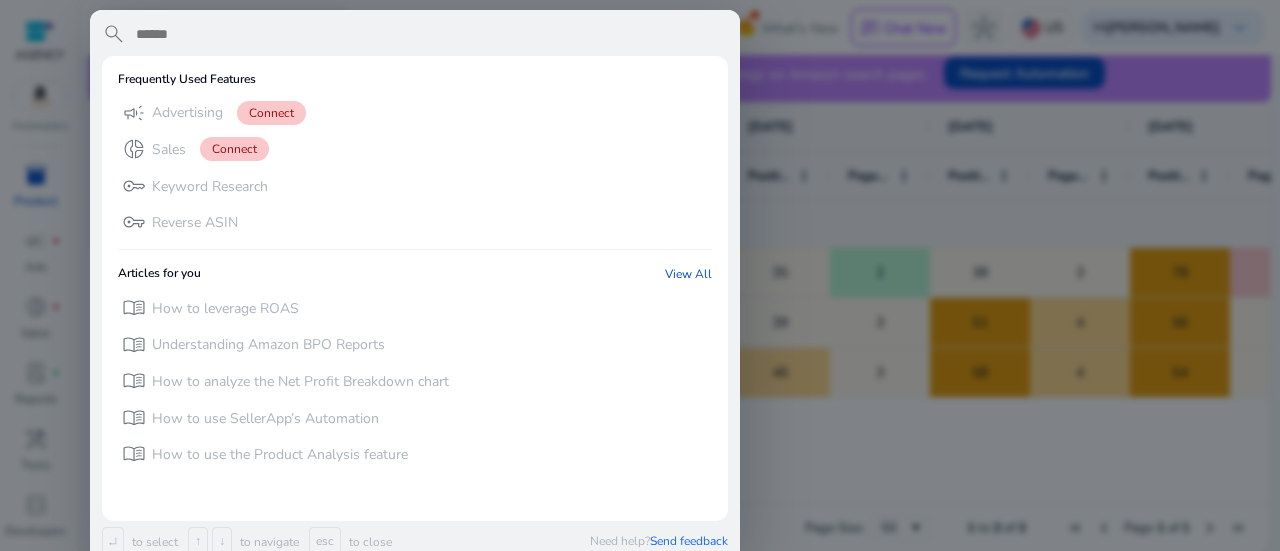 paste on "**********" 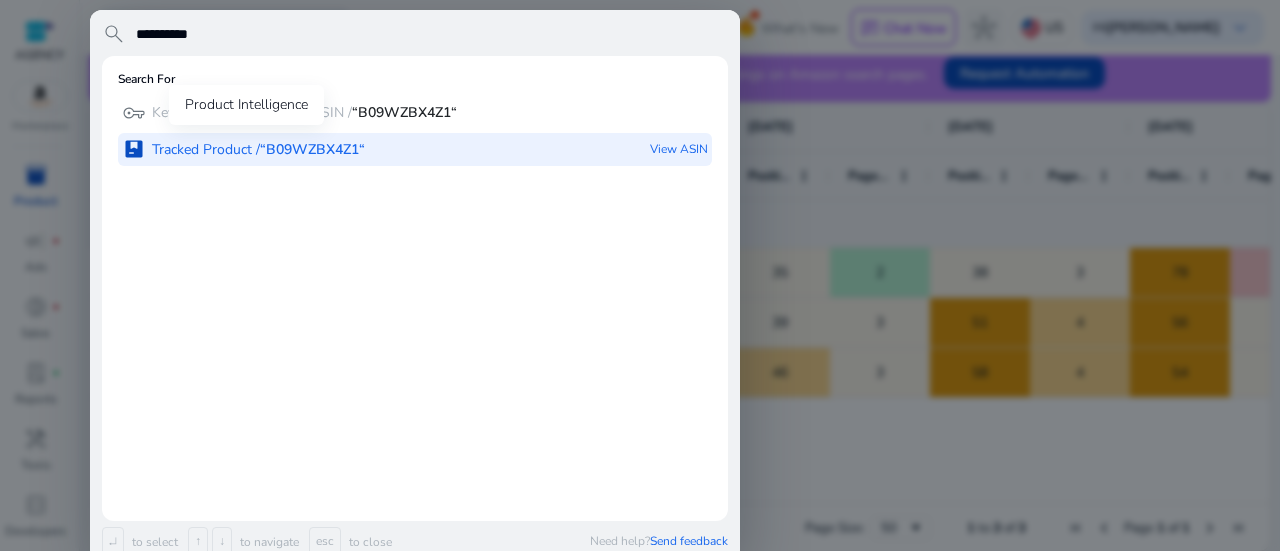 type on "**********" 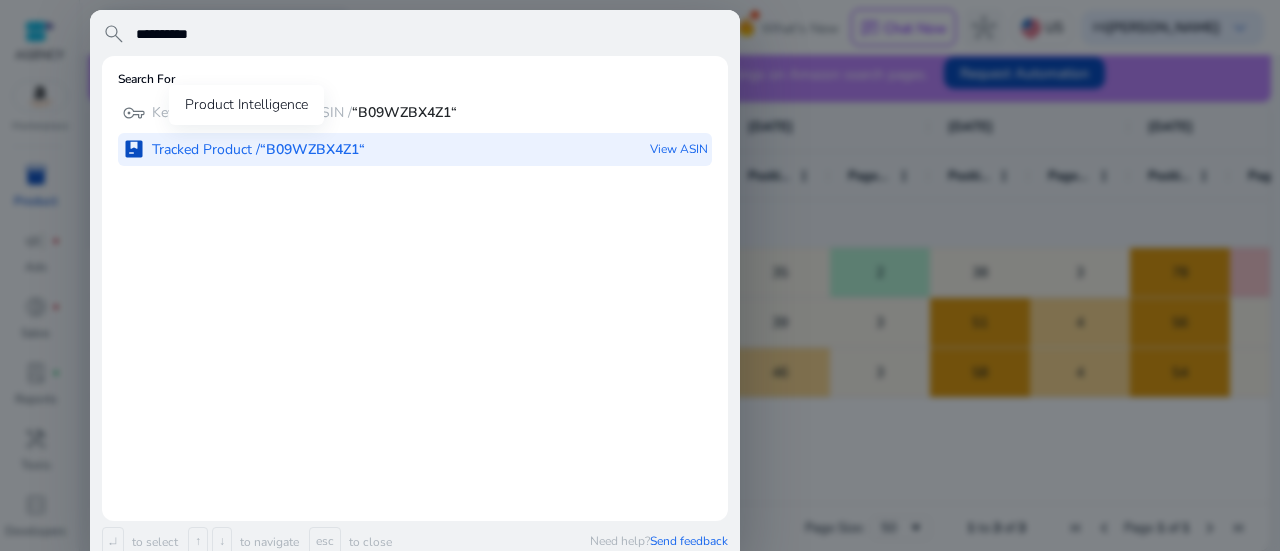 click on "Tracked Product /  “B09WZBX4Z1“" at bounding box center [258, 150] 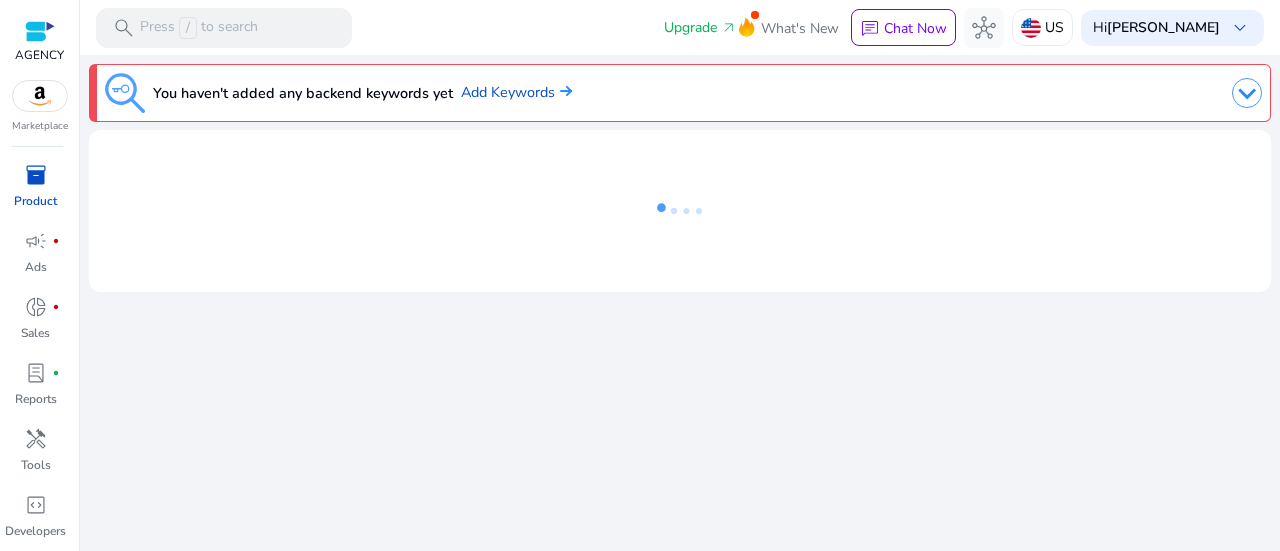 scroll, scrollTop: 0, scrollLeft: 0, axis: both 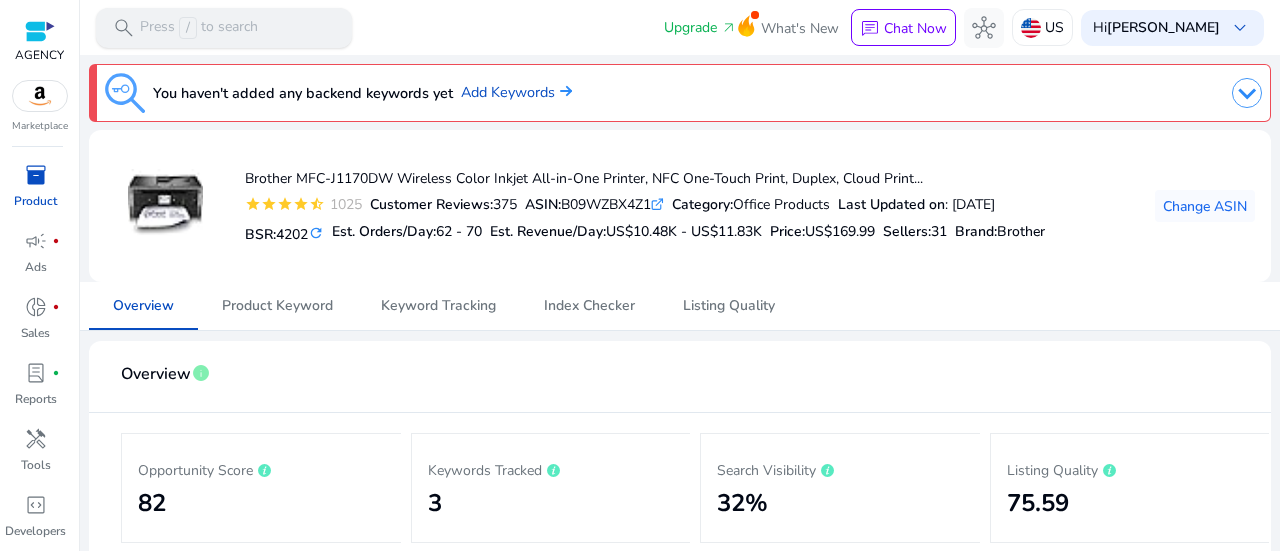 click on "Press  /  to search" at bounding box center [199, 28] 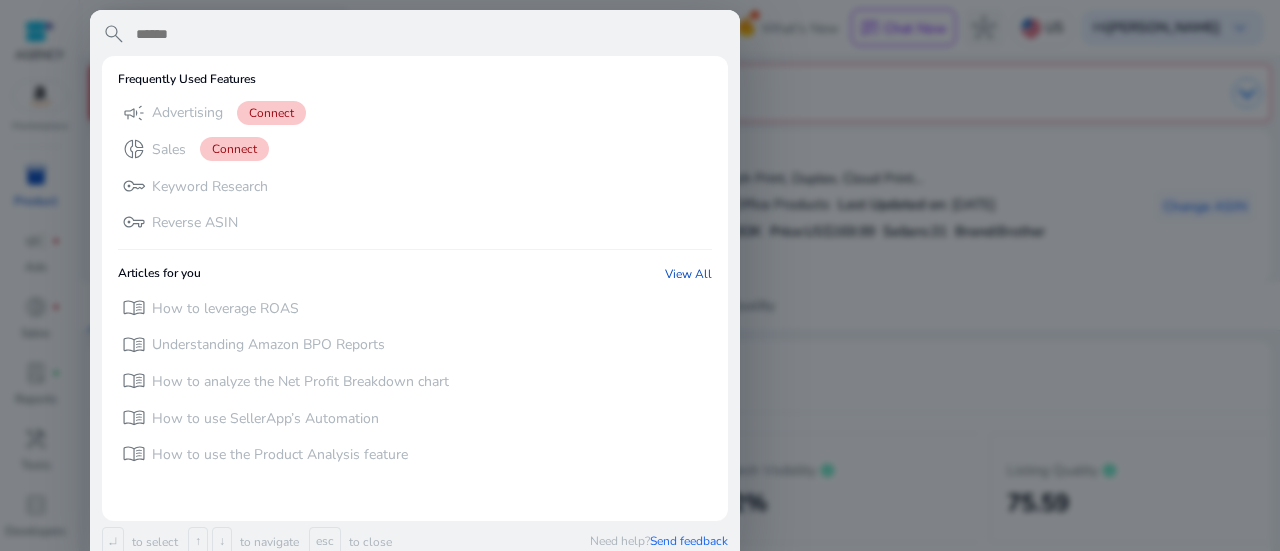 paste on "**********" 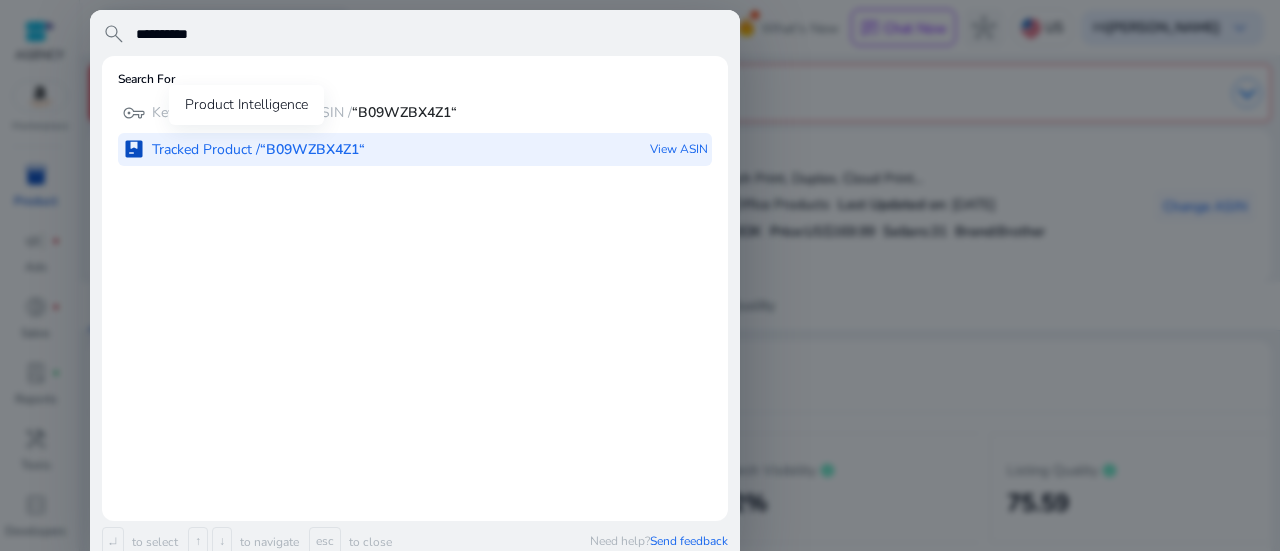 type on "**********" 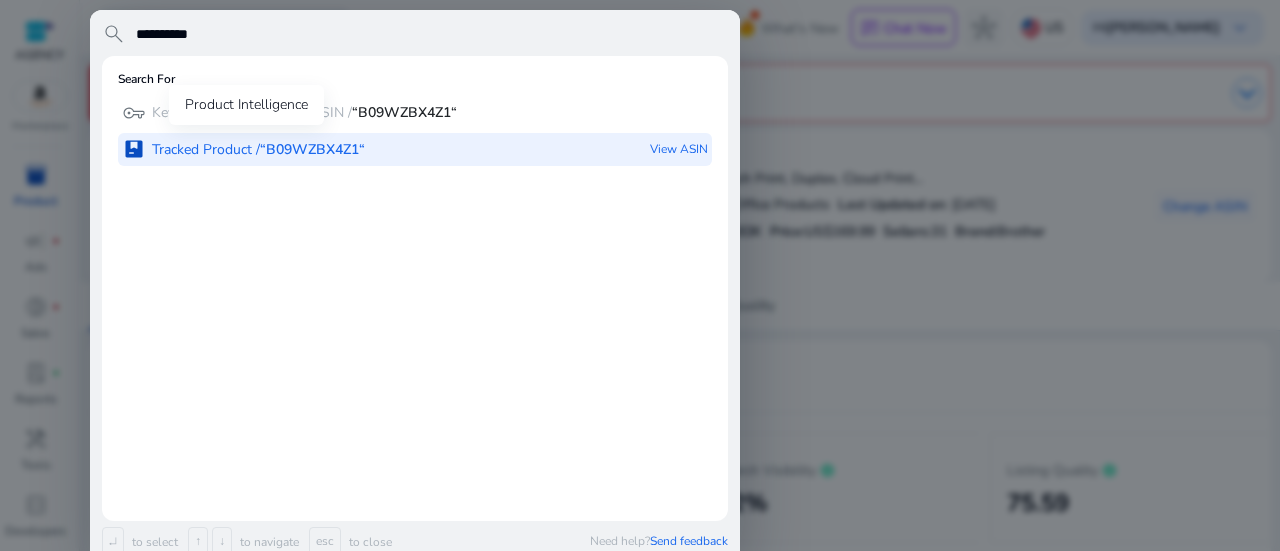 click on "Tracked Product /  “B09WZBX4Z1“" at bounding box center (258, 150) 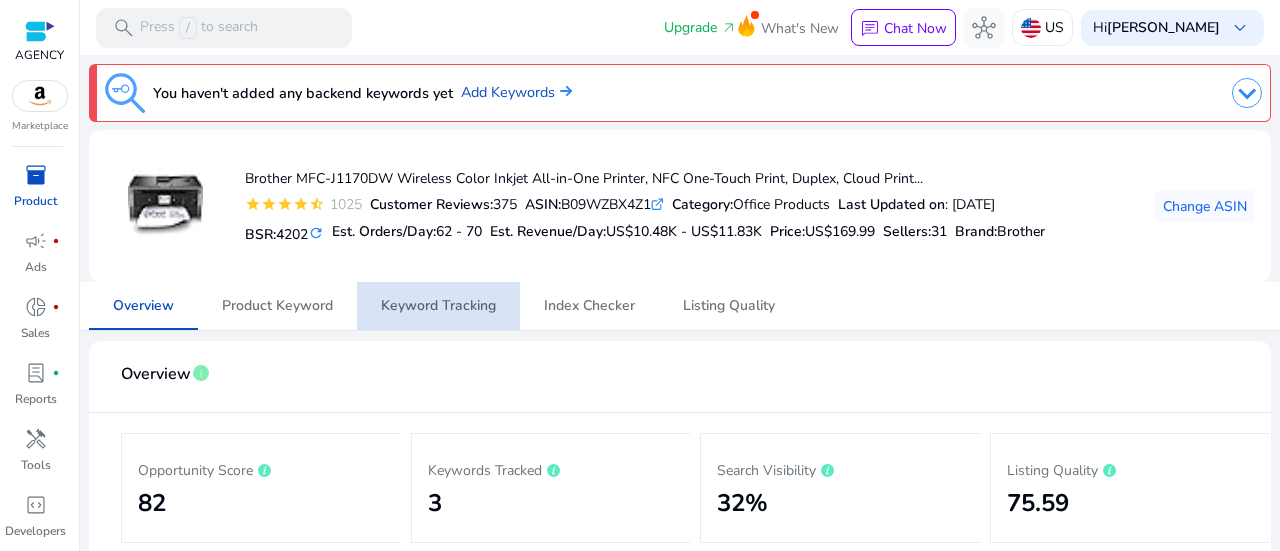 click on "Keyword Tracking" at bounding box center (438, 306) 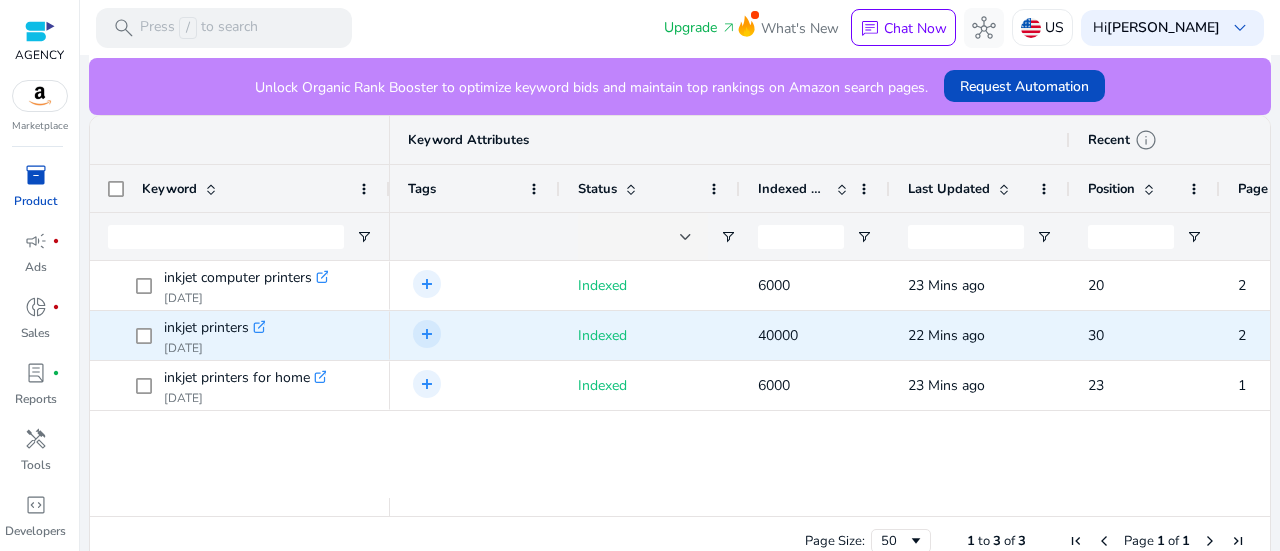 scroll, scrollTop: 556, scrollLeft: 0, axis: vertical 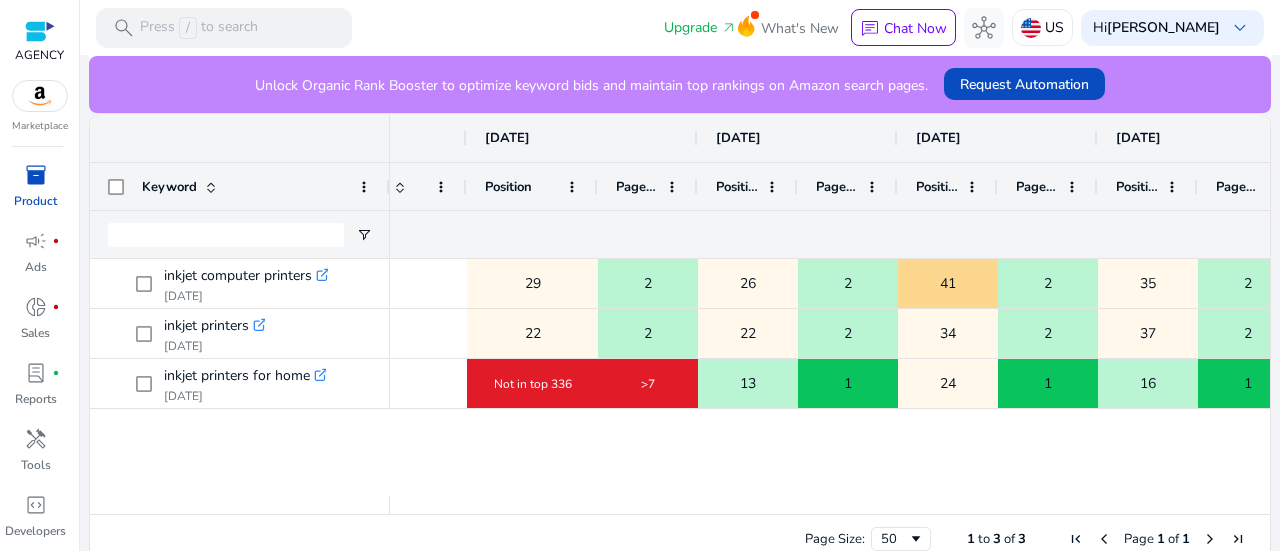 drag, startPoint x: 562, startPoint y: 183, endPoint x: 625, endPoint y: 179, distance: 63.126858 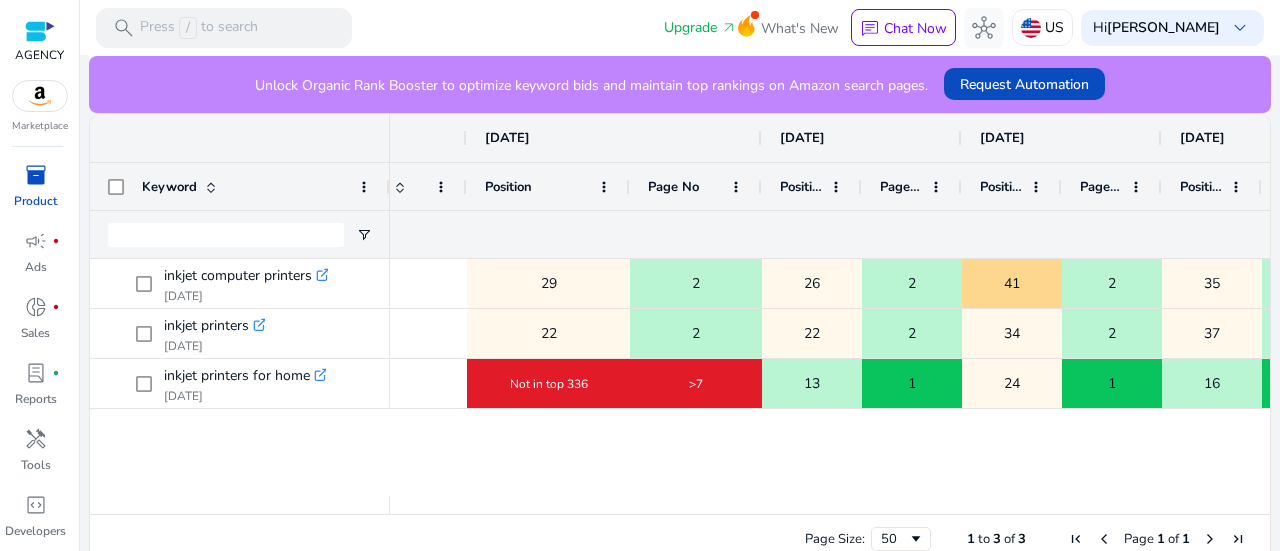 drag, startPoint x: 726, startPoint y: 181, endPoint x: 814, endPoint y: 189, distance: 88.362885 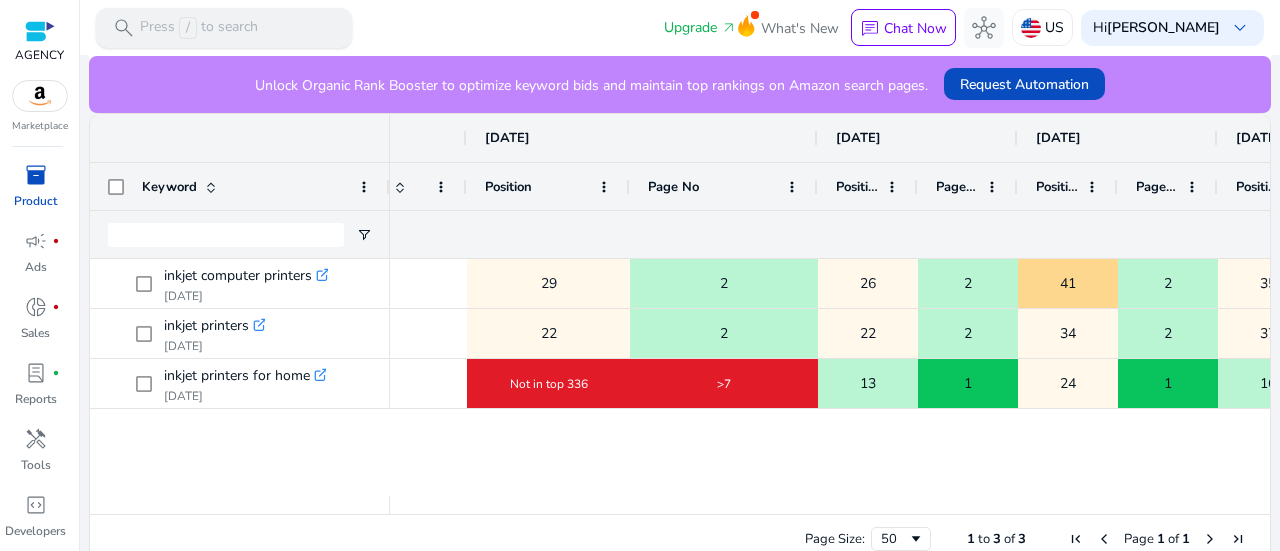 click on "Press  /  to search" at bounding box center [199, 28] 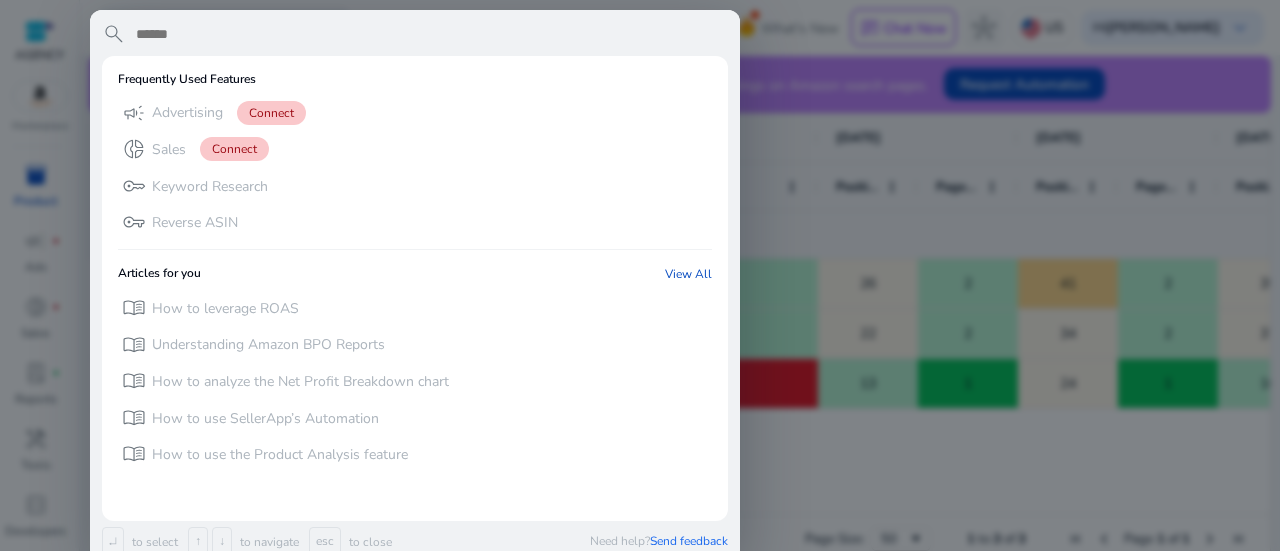 paste on "**********" 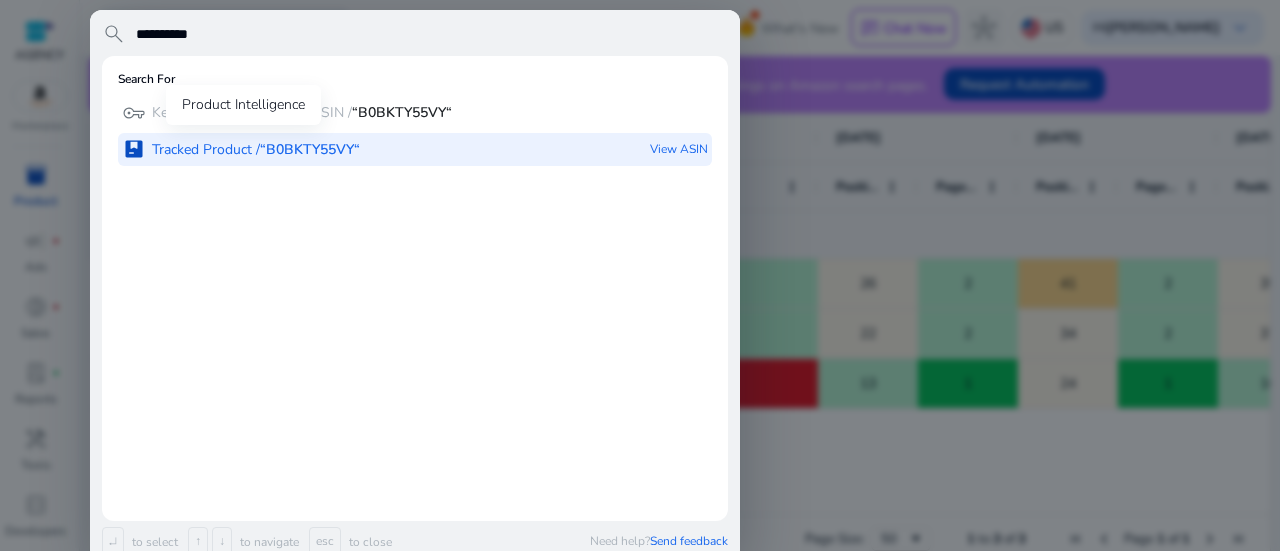 type on "**********" 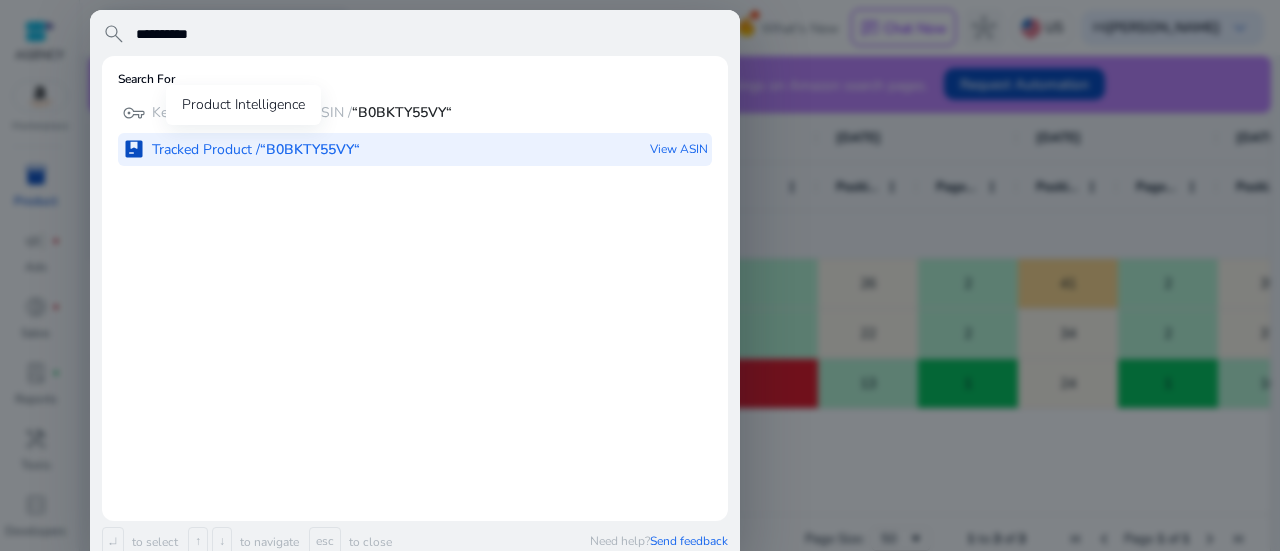 click on "Tracked Product /  “B0BKTY55VY“" at bounding box center [256, 150] 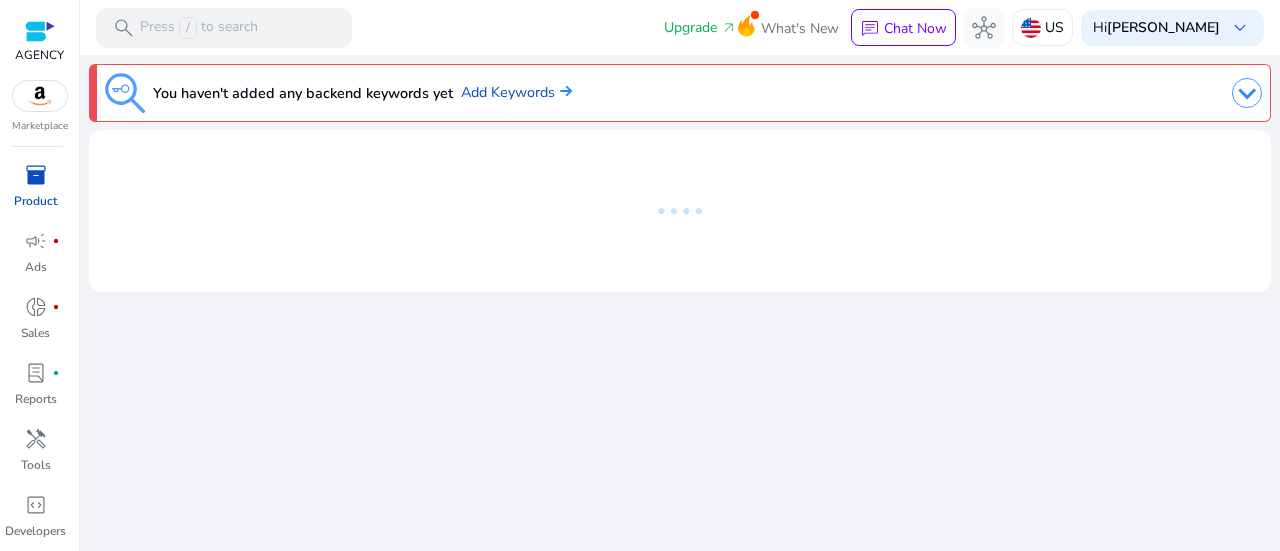 scroll, scrollTop: 0, scrollLeft: 0, axis: both 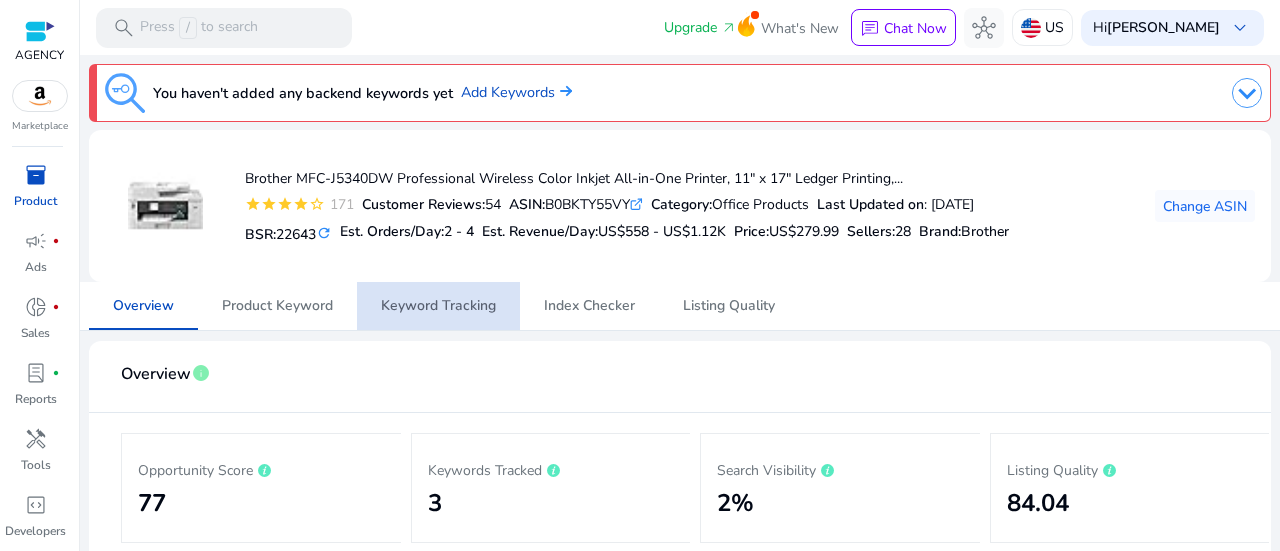 click on "Keyword Tracking" at bounding box center (438, 306) 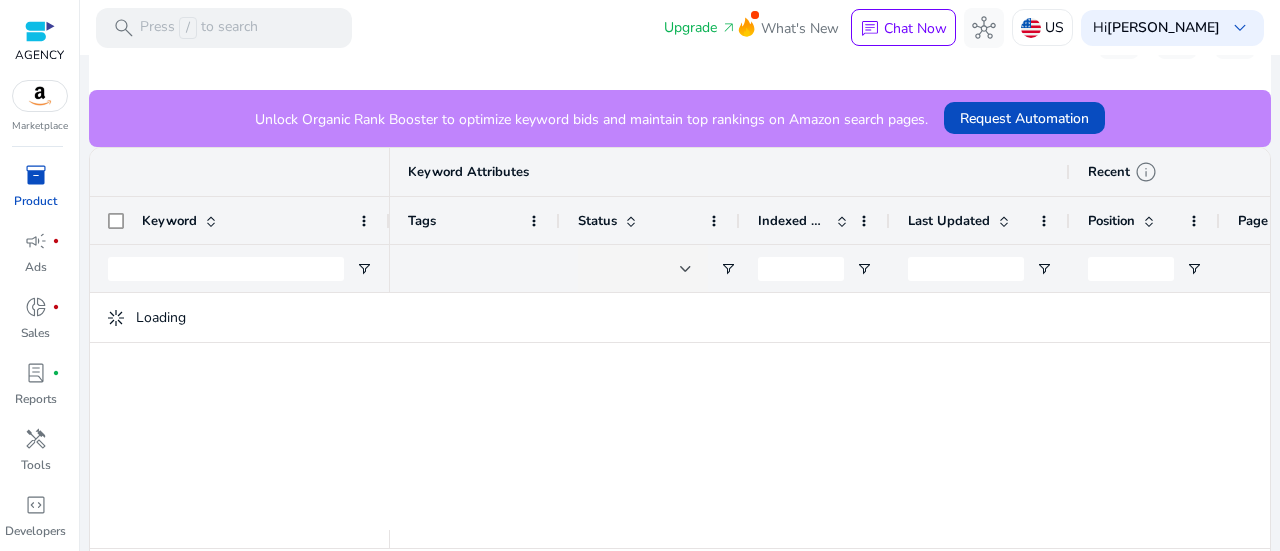 scroll, scrollTop: 567, scrollLeft: 0, axis: vertical 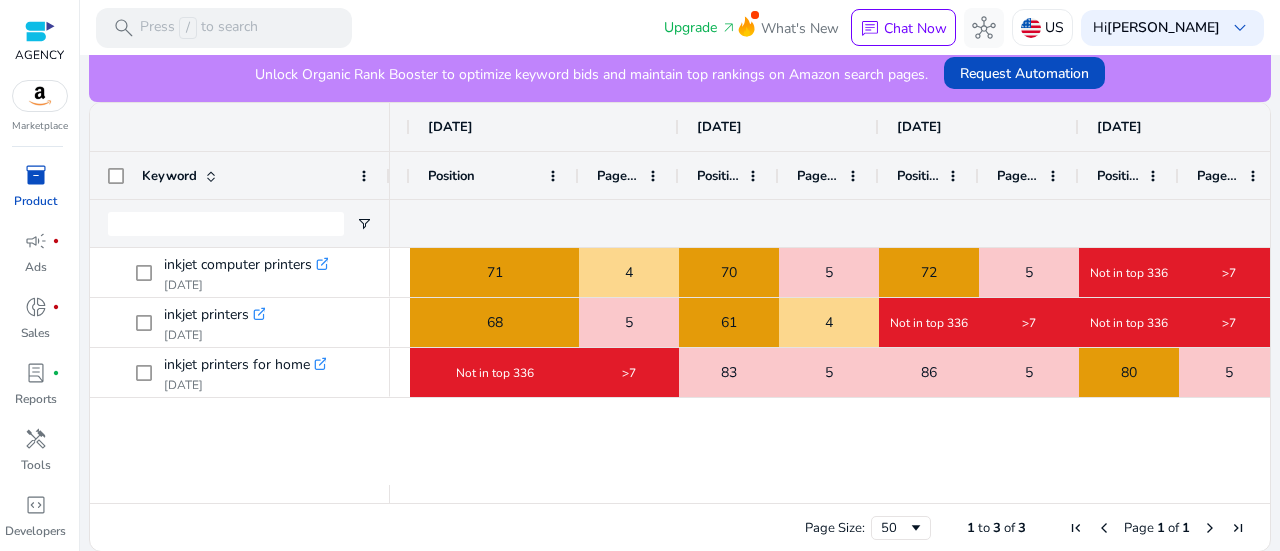 drag, startPoint x: 508, startPoint y: 173, endPoint x: 582, endPoint y: 173, distance: 74 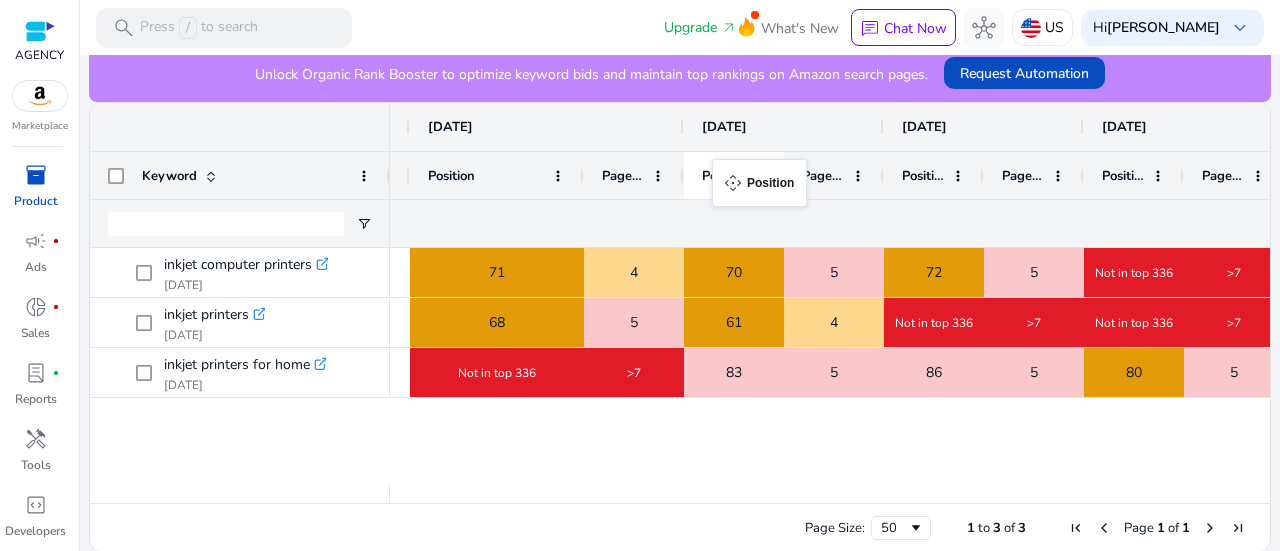 drag, startPoint x: 684, startPoint y: 169, endPoint x: 744, endPoint y: 176, distance: 60.40695 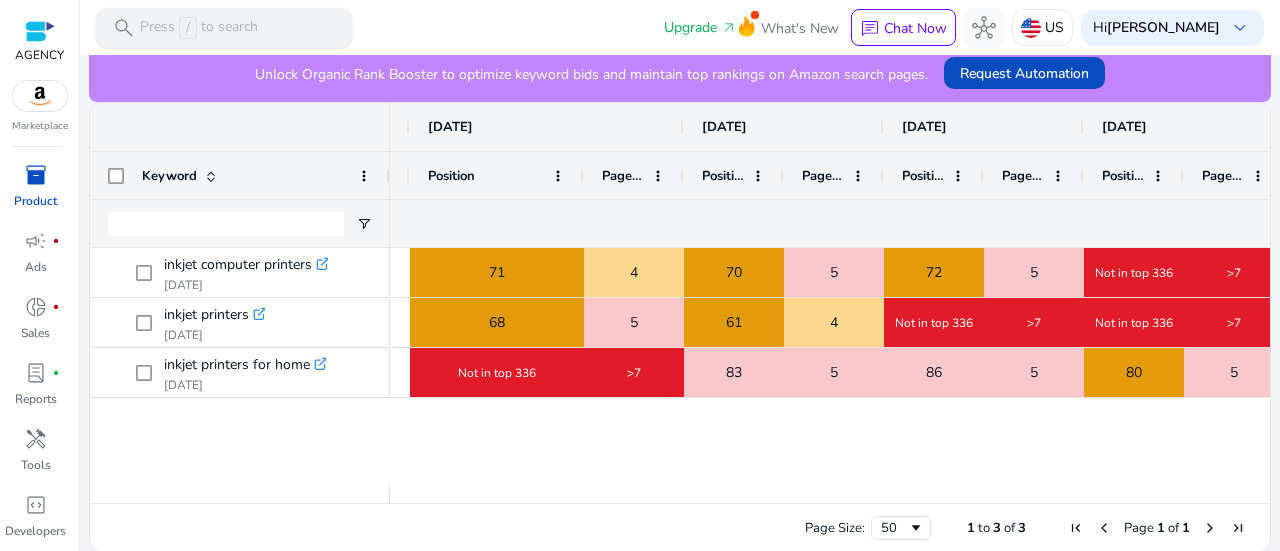 click on "search   Press  /  to search" at bounding box center (224, 28) 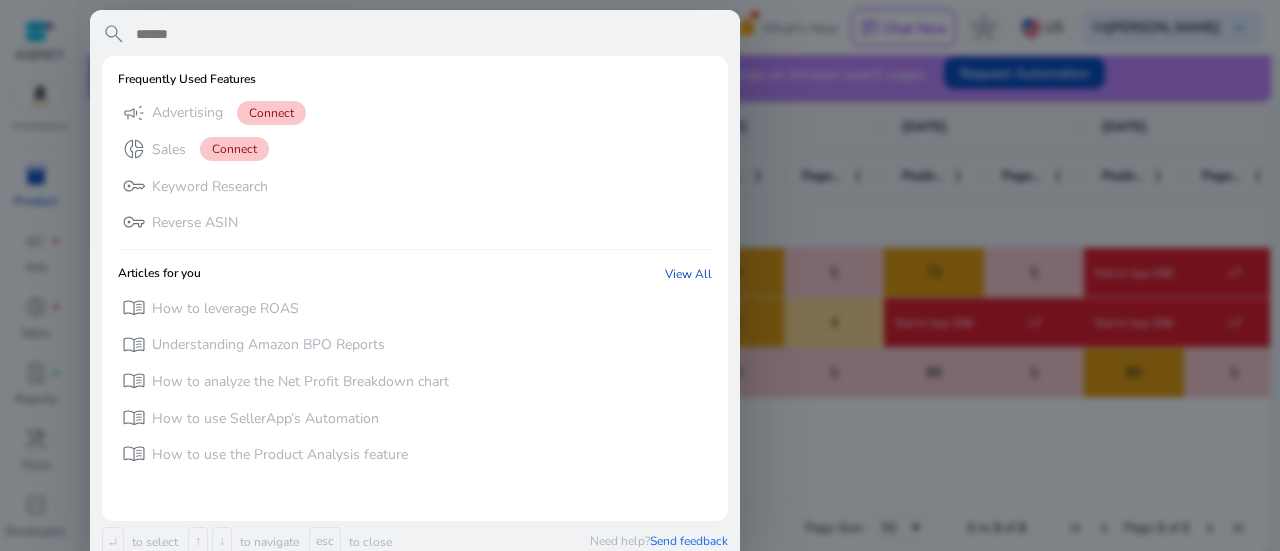 paste on "**" 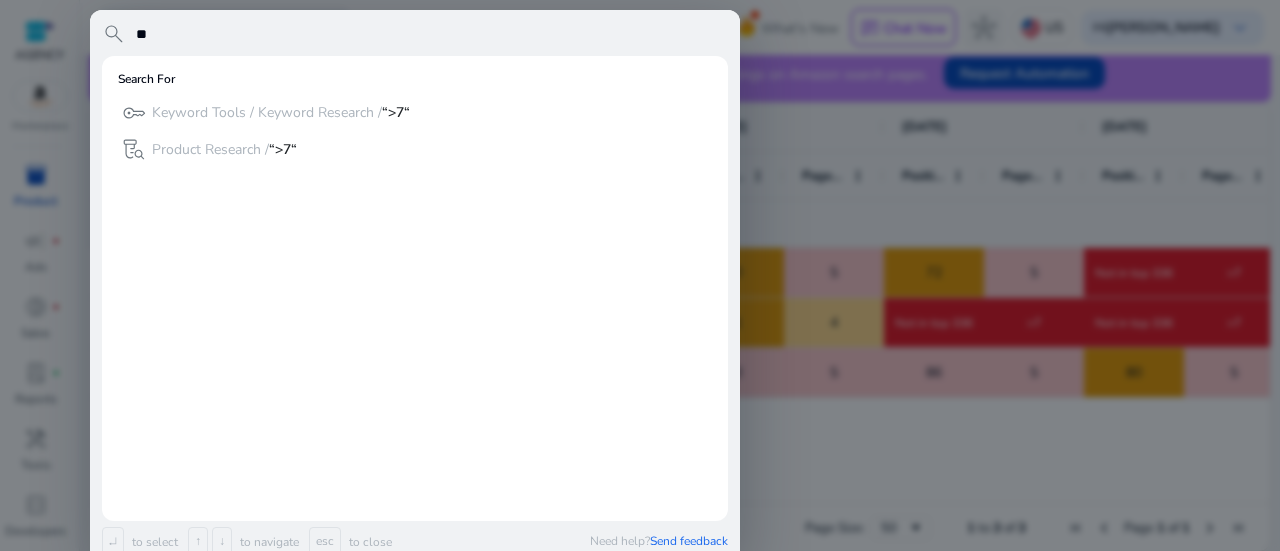 type on "*" 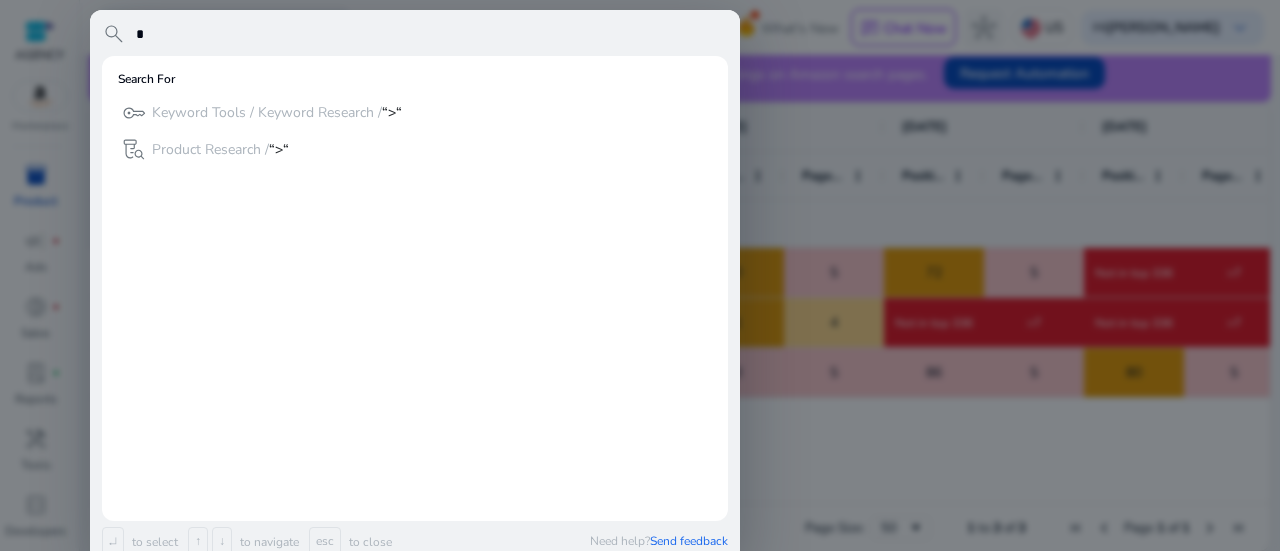 type 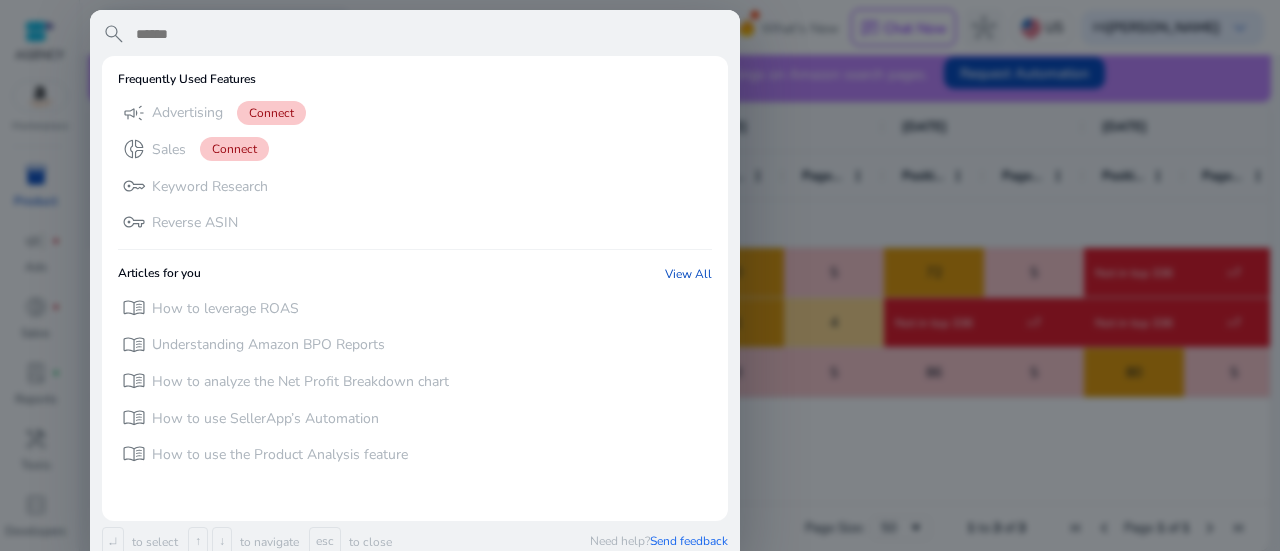 click at bounding box center (640, 275) 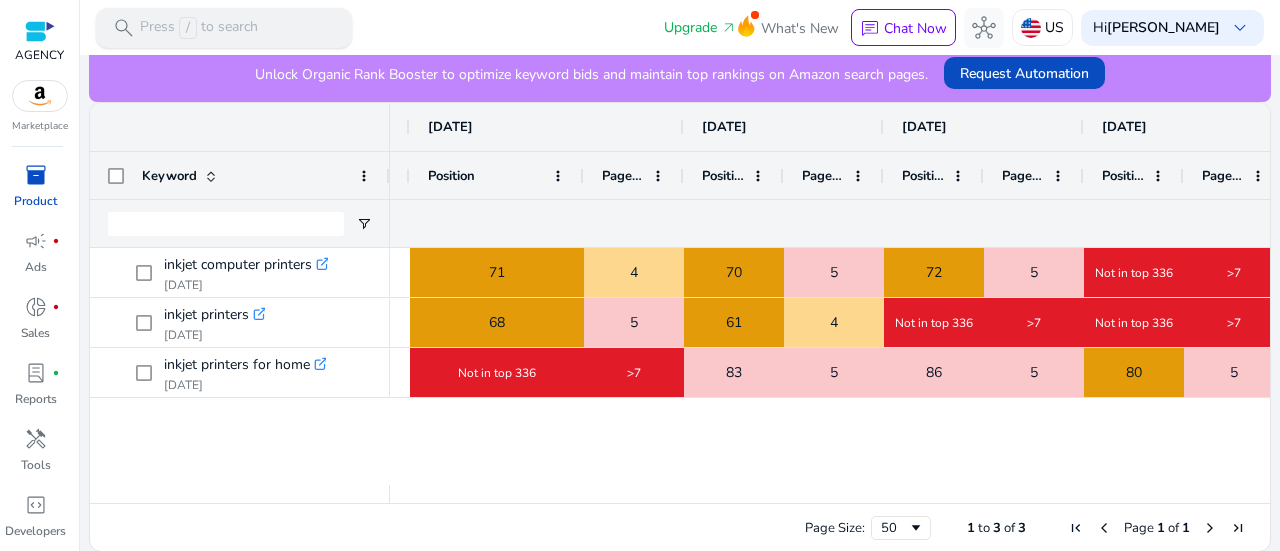 click on "Press  /  to search" at bounding box center [199, 28] 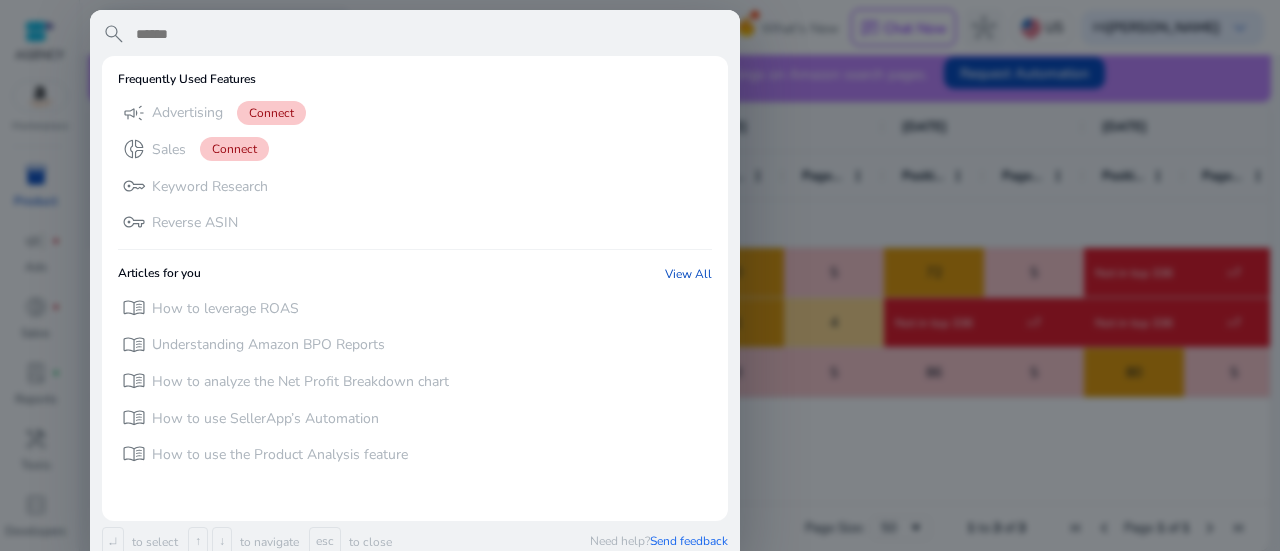 paste on "**********" 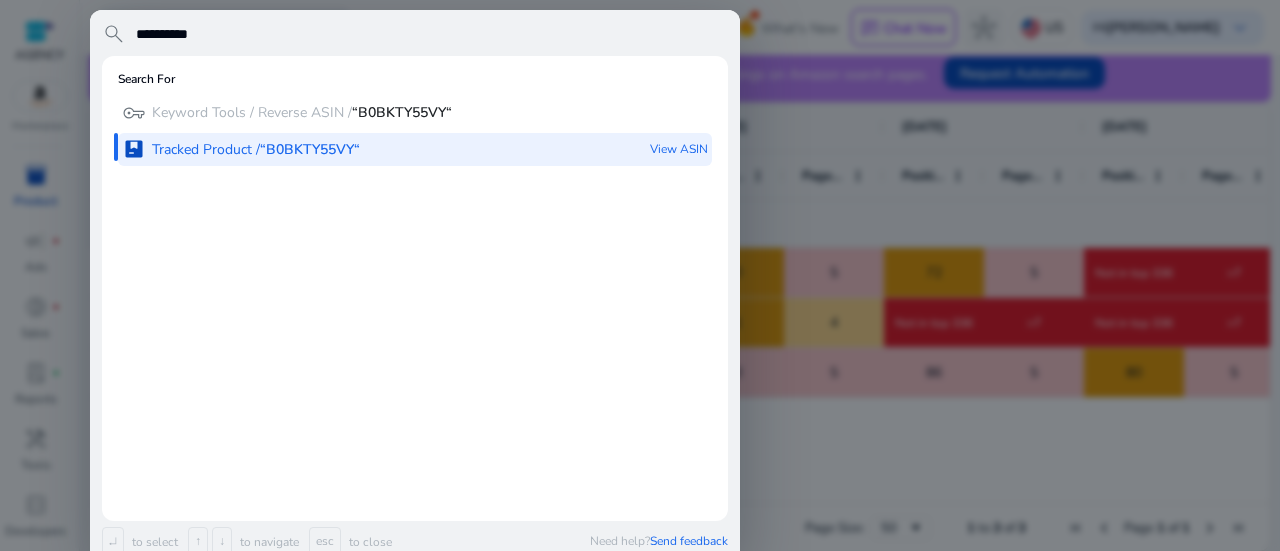 scroll, scrollTop: 0, scrollLeft: 0, axis: both 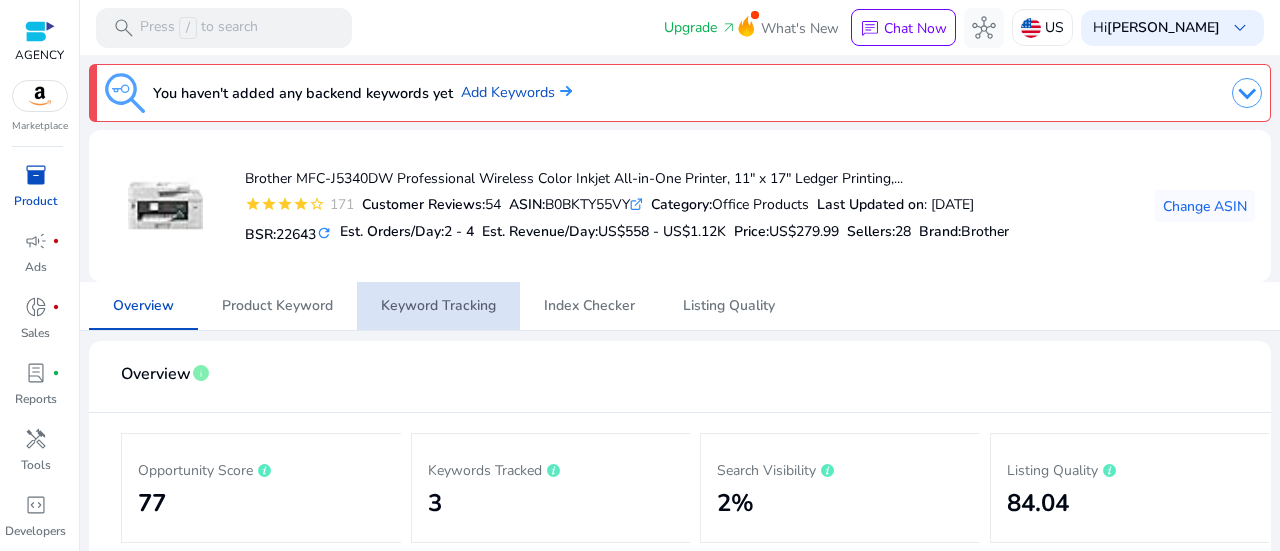 click on "Keyword Tracking" at bounding box center (438, 306) 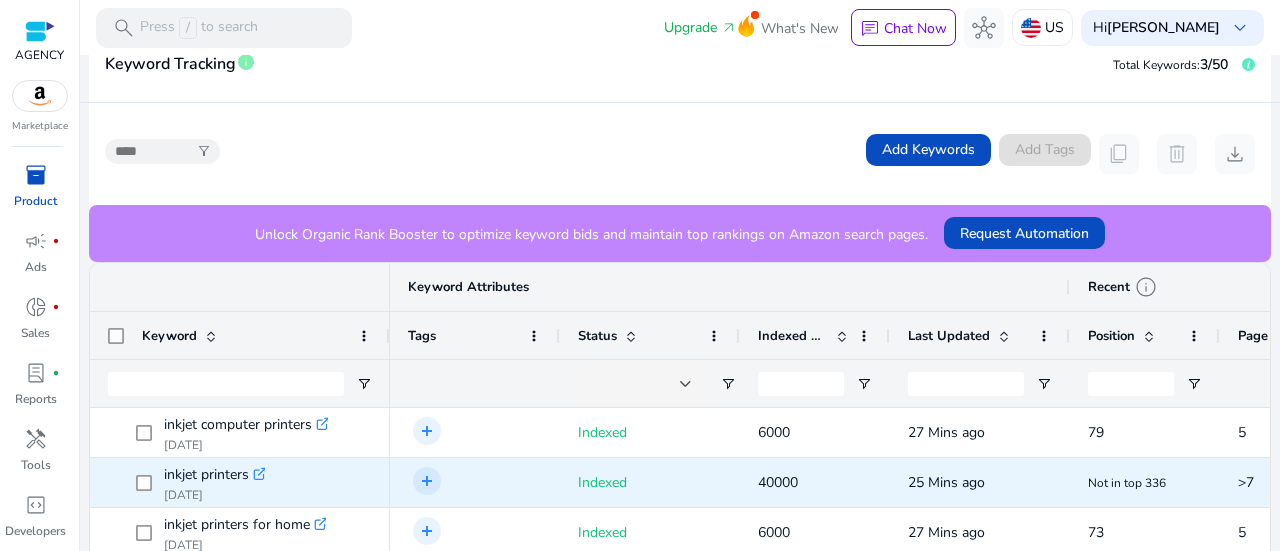 scroll, scrollTop: 567, scrollLeft: 0, axis: vertical 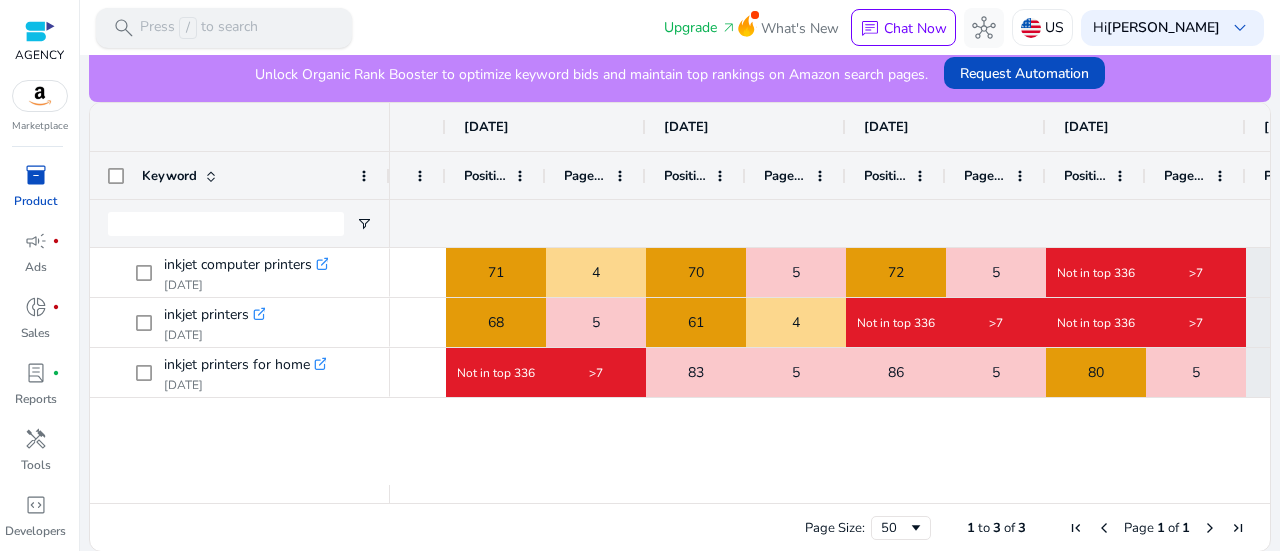 click on "Press  /  to search" at bounding box center (199, 28) 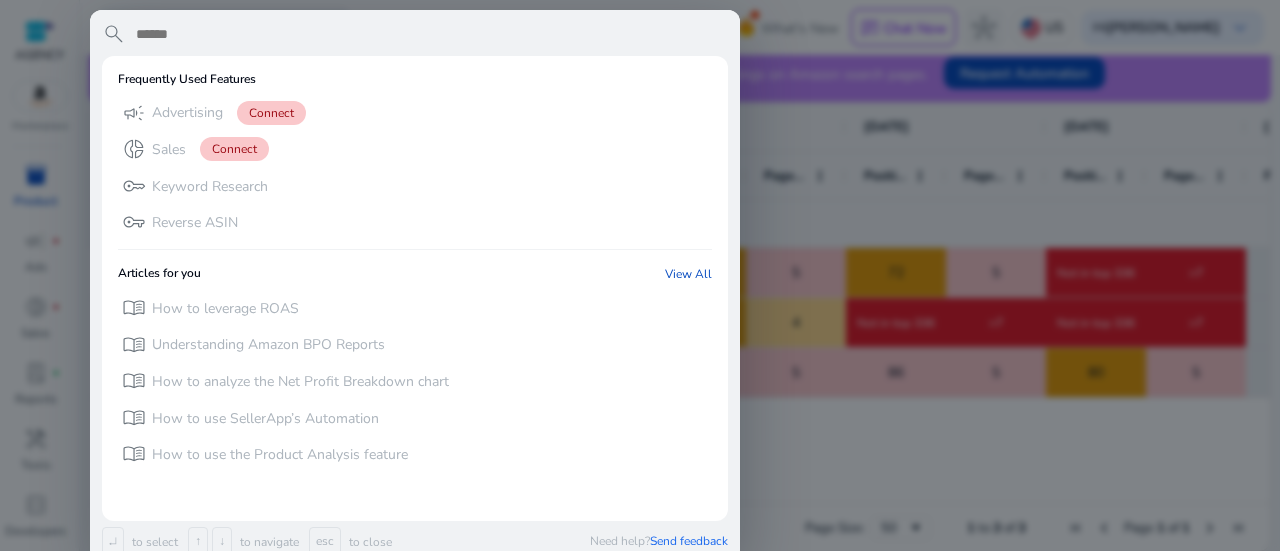 paste on "**********" 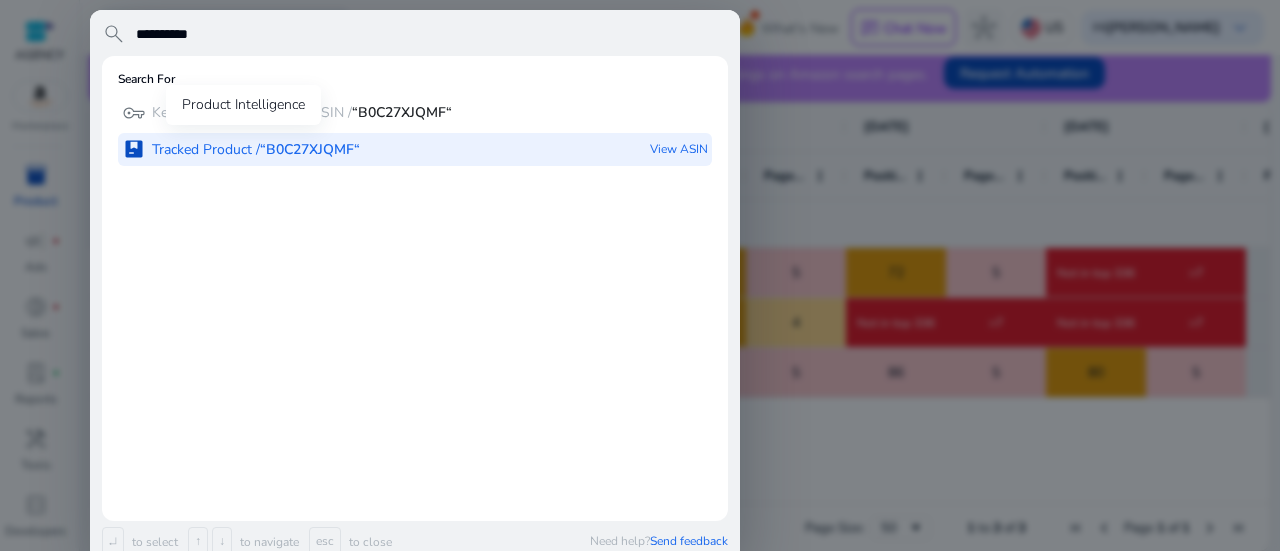 type on "**********" 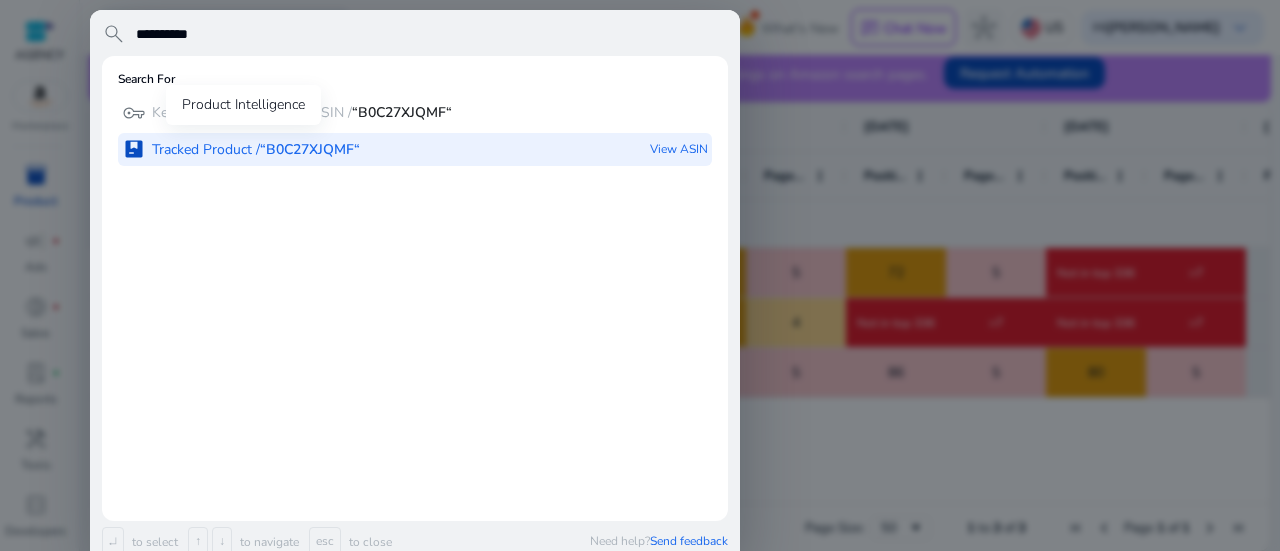 click on "Tracked Product /  “B0C27XJQMF“" at bounding box center (256, 150) 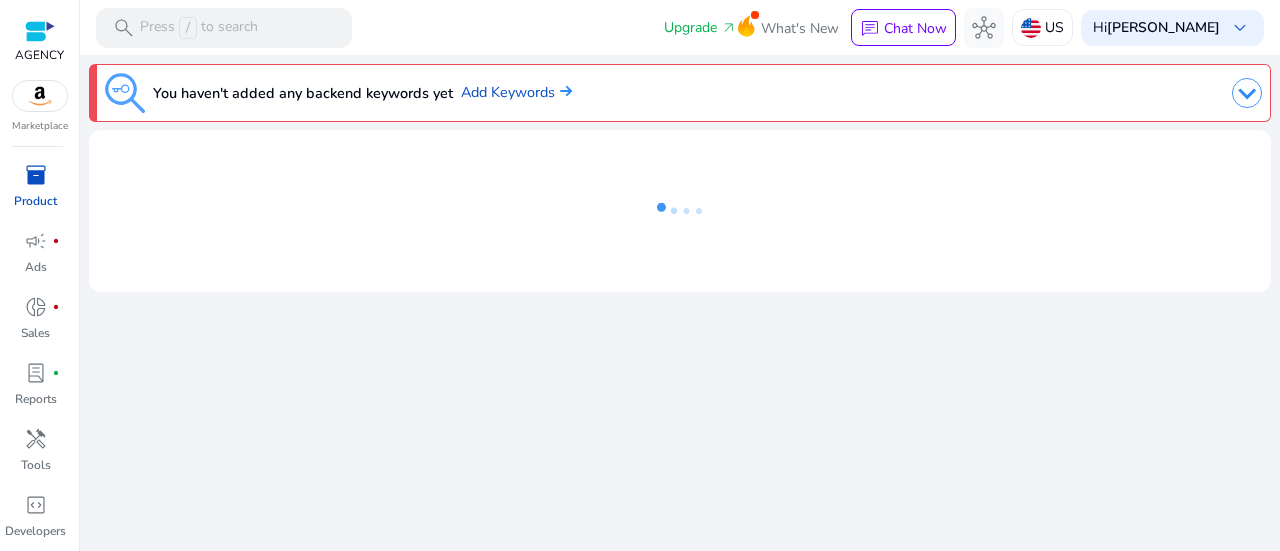 scroll, scrollTop: 0, scrollLeft: 0, axis: both 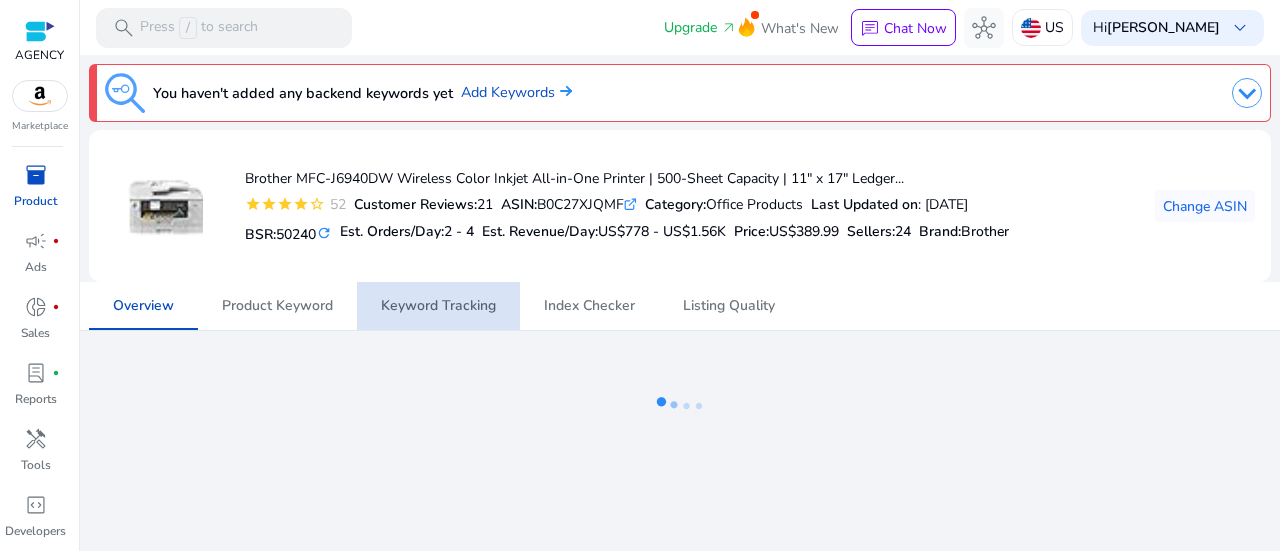 click on "Keyword Tracking" at bounding box center [438, 306] 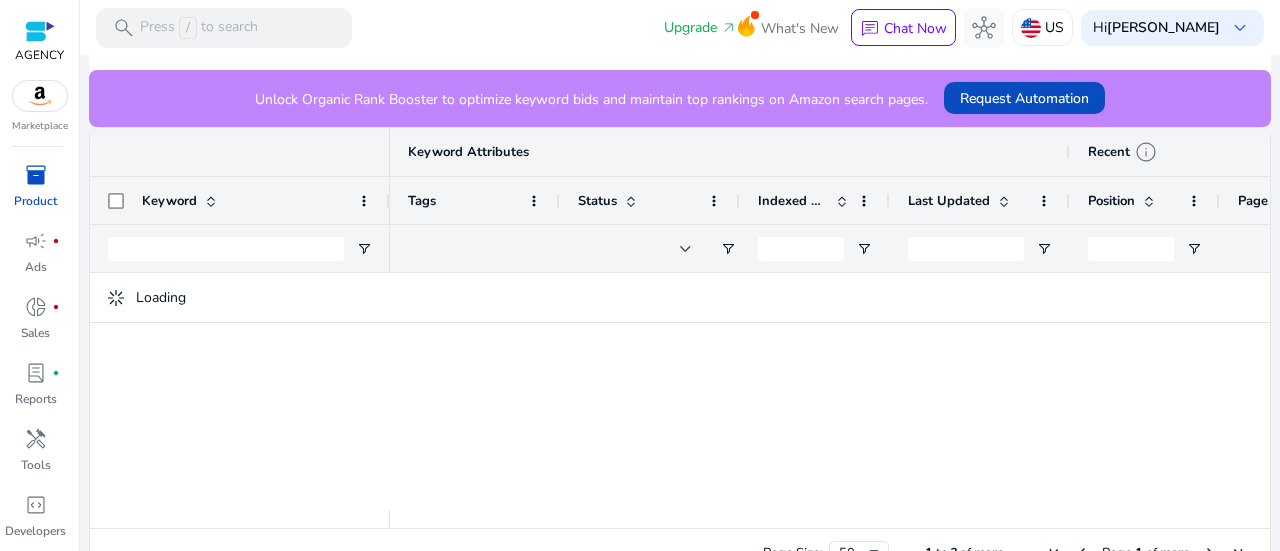 scroll, scrollTop: 544, scrollLeft: 0, axis: vertical 